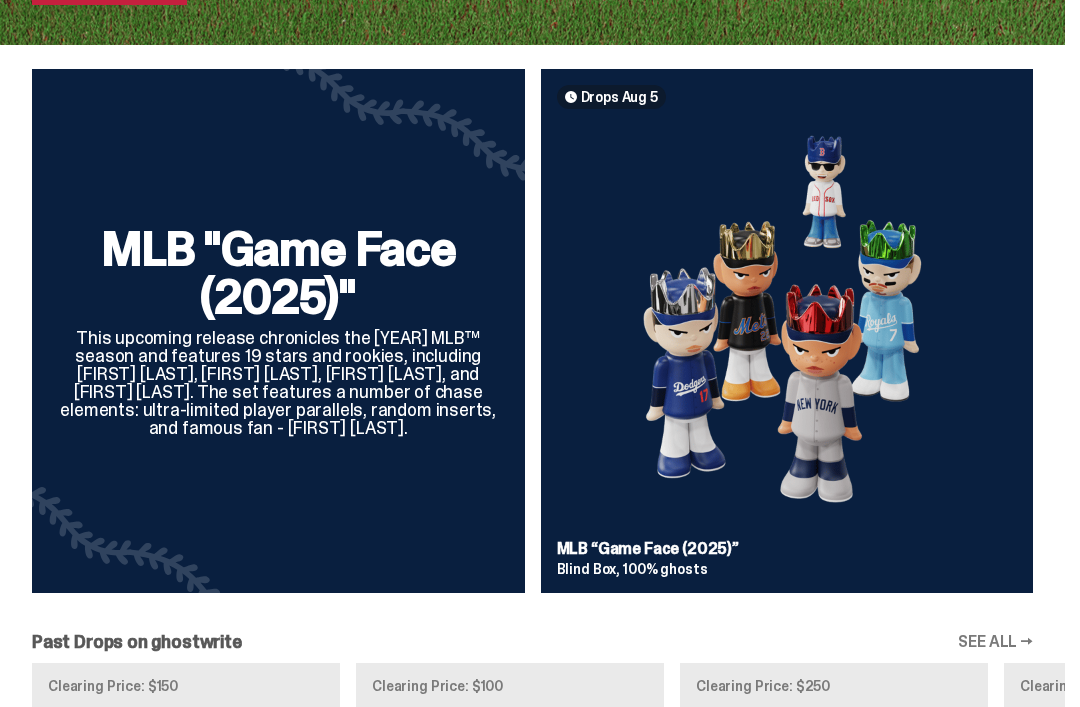 scroll, scrollTop: 671, scrollLeft: 0, axis: vertical 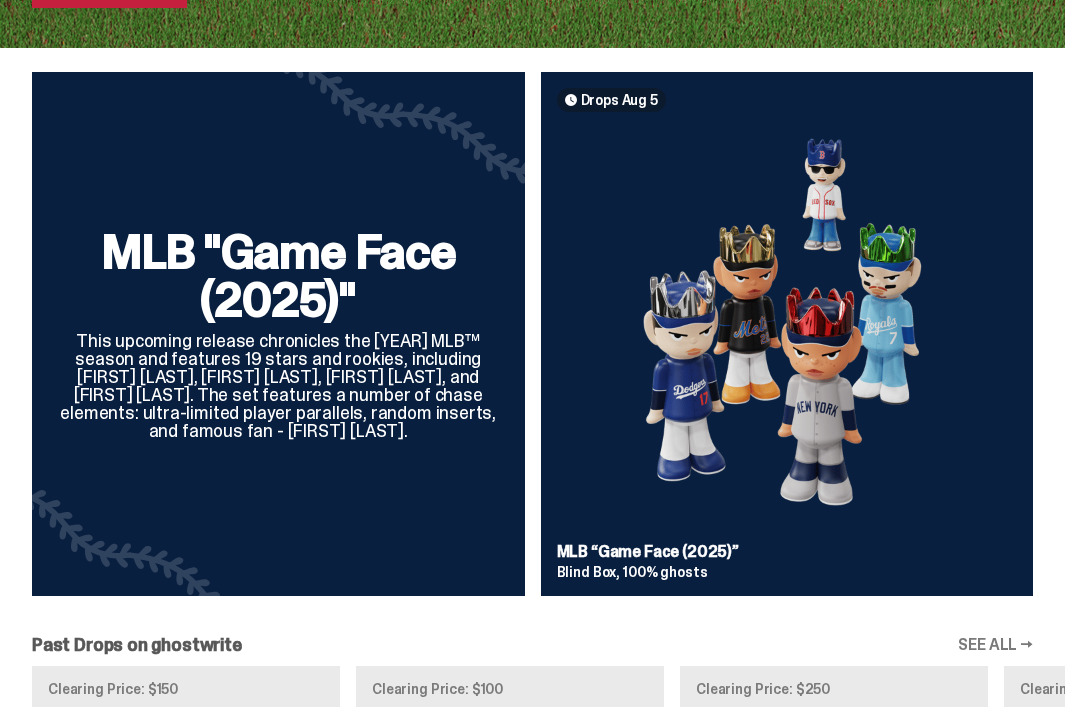 click at bounding box center [787, 329] 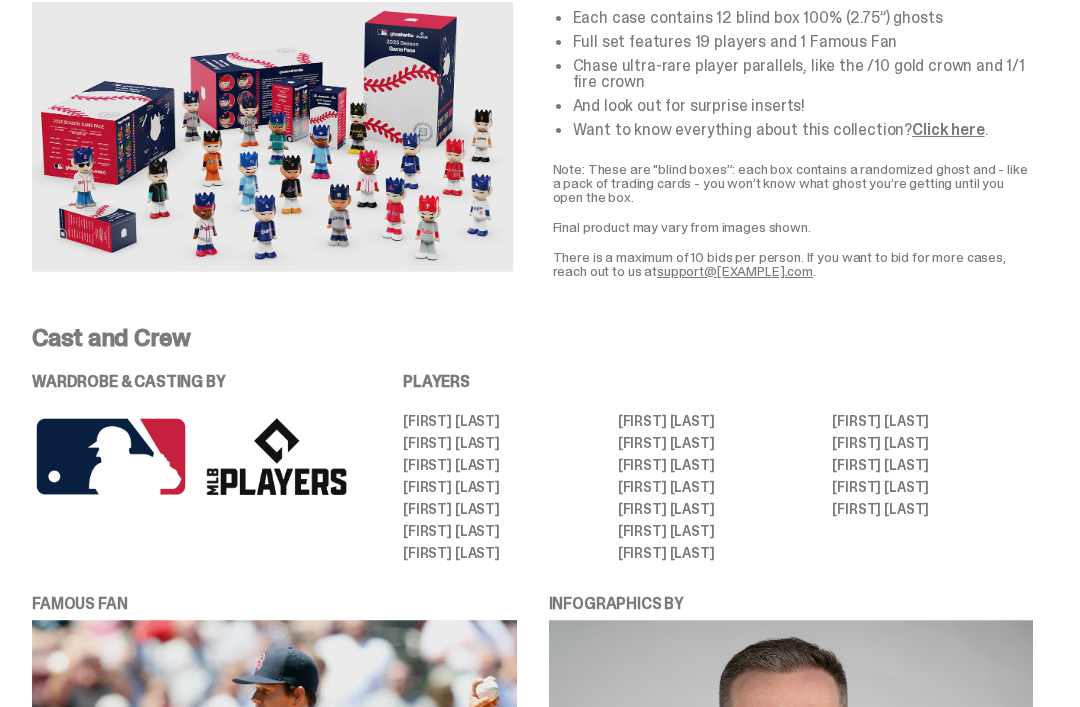 scroll, scrollTop: 0, scrollLeft: 0, axis: both 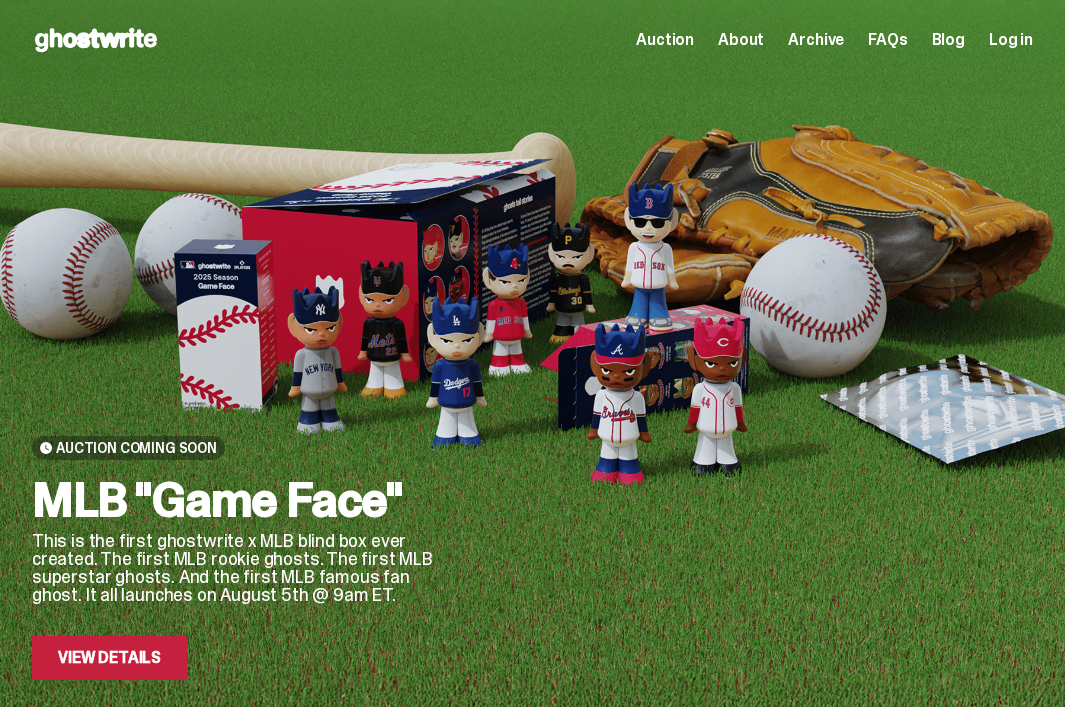 click on "Auction Coming Soon" at bounding box center [234, 448] 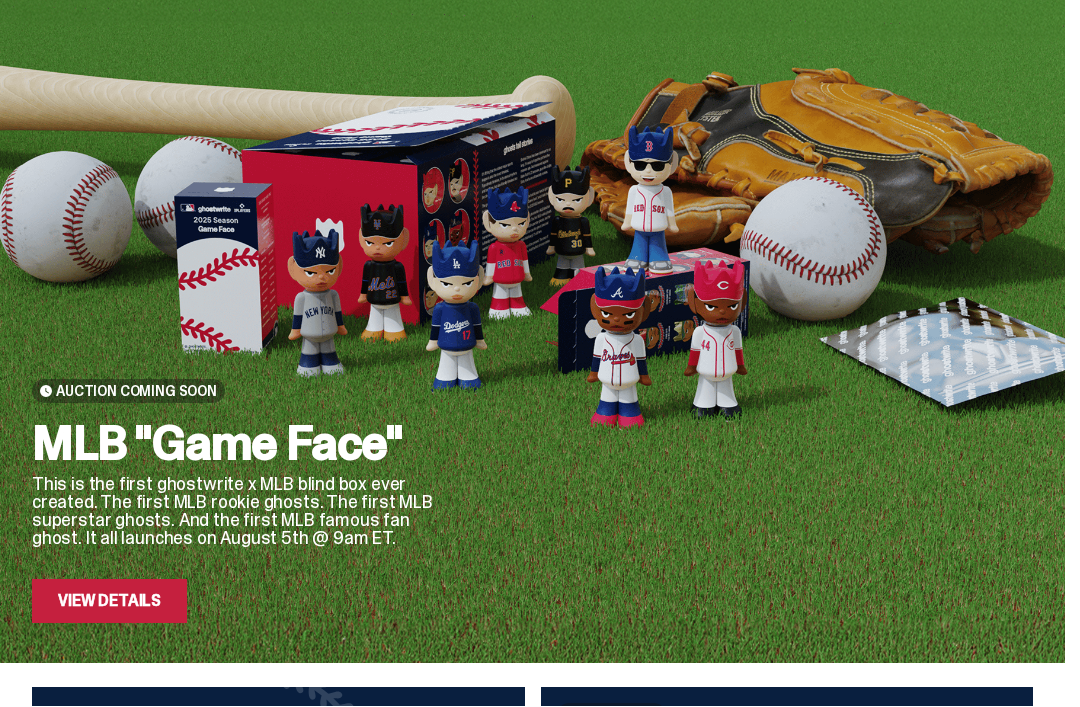 click on "View Details" at bounding box center [109, 602] 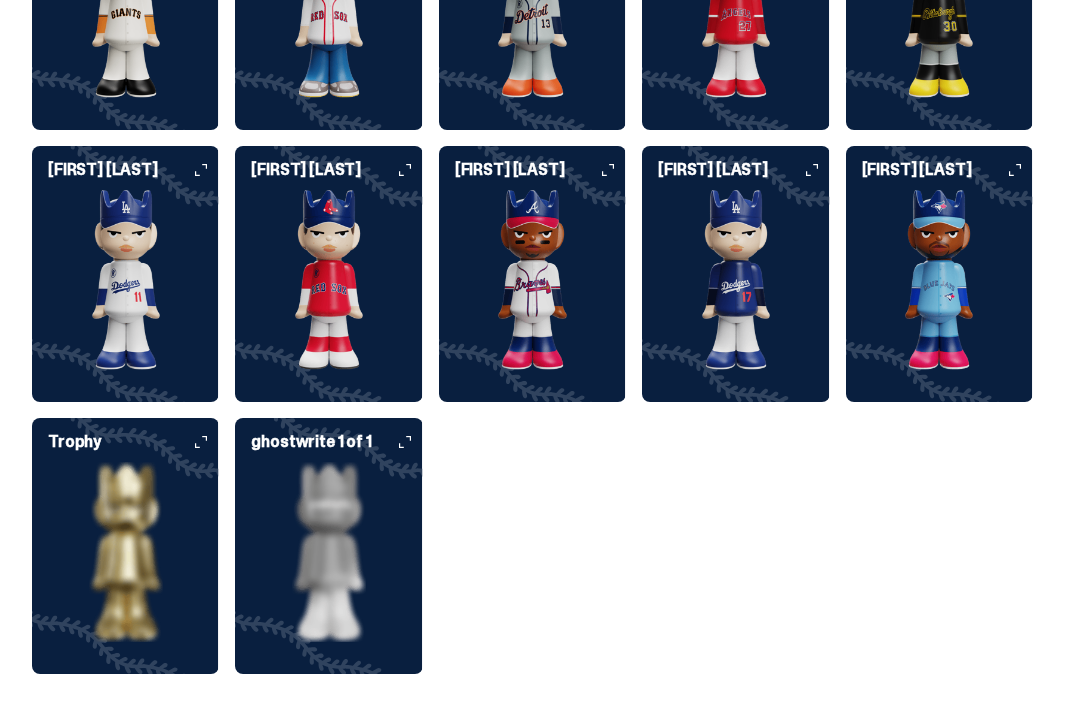 scroll, scrollTop: 2435, scrollLeft: 0, axis: vertical 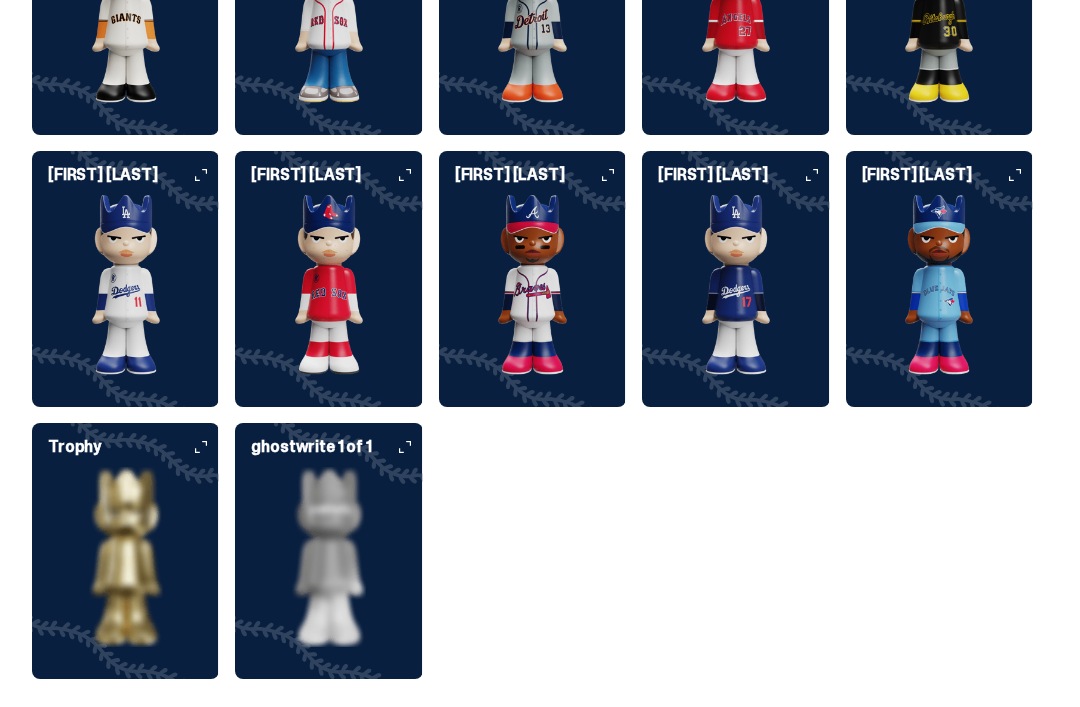 click at bounding box center (328, 285) 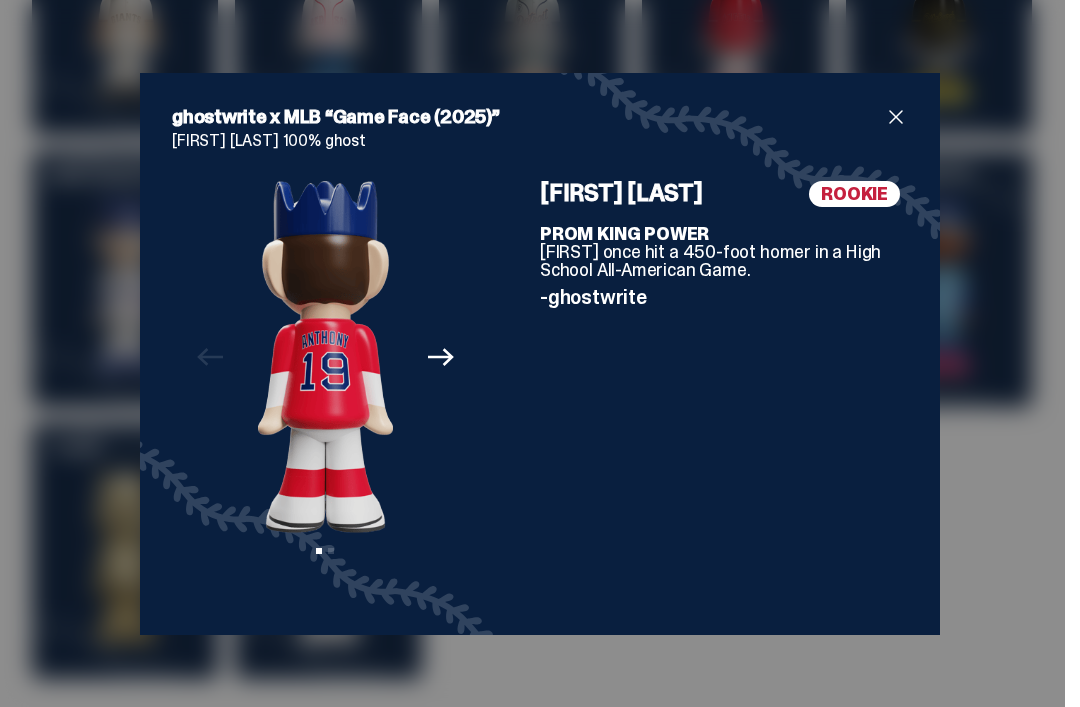 click on "Next" 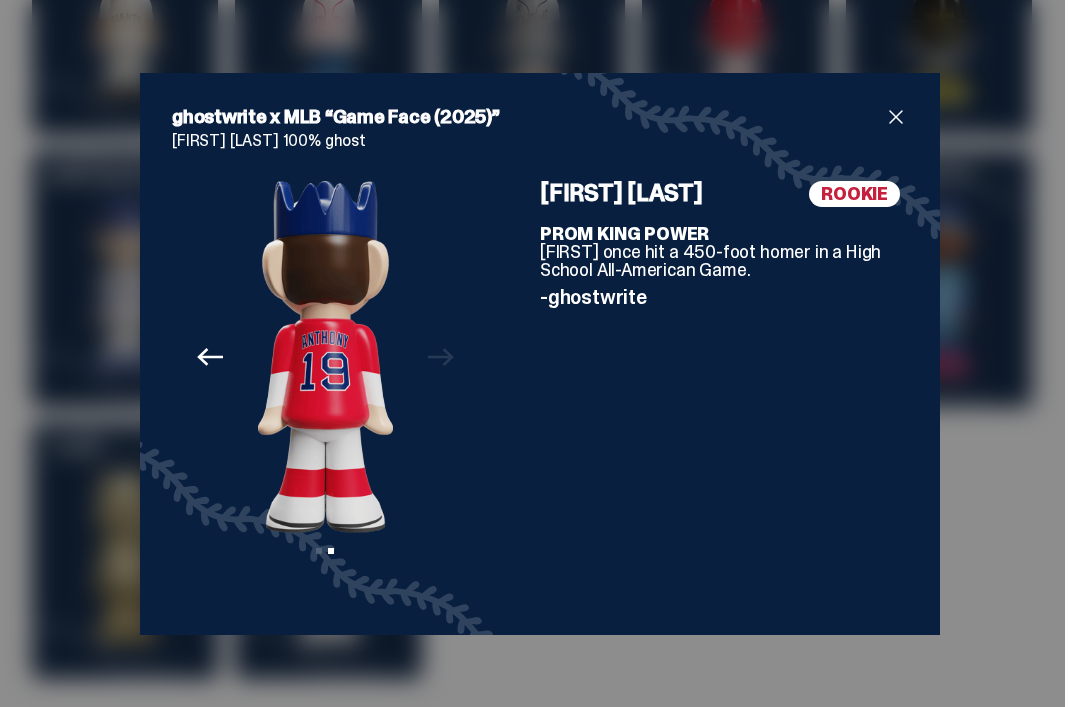 click on "Previous Next View slide 1 View slide 2" at bounding box center (325, 392) 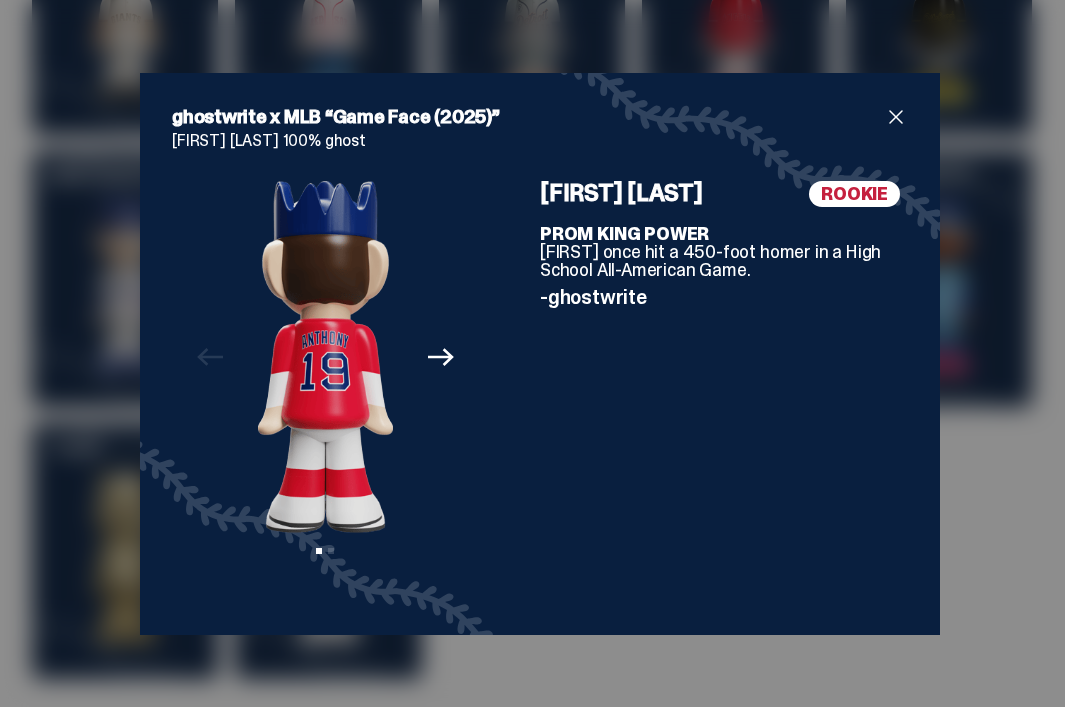 click on "Previous Next View slide 1 View slide 2" at bounding box center [325, 392] 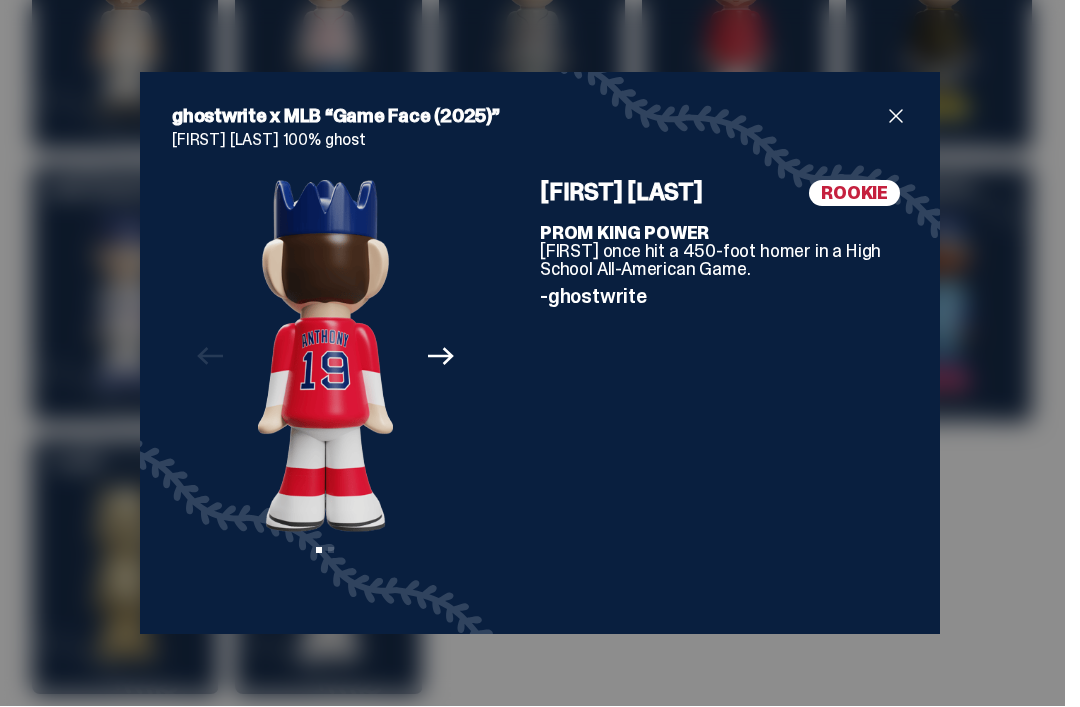 scroll, scrollTop: 2420, scrollLeft: 0, axis: vertical 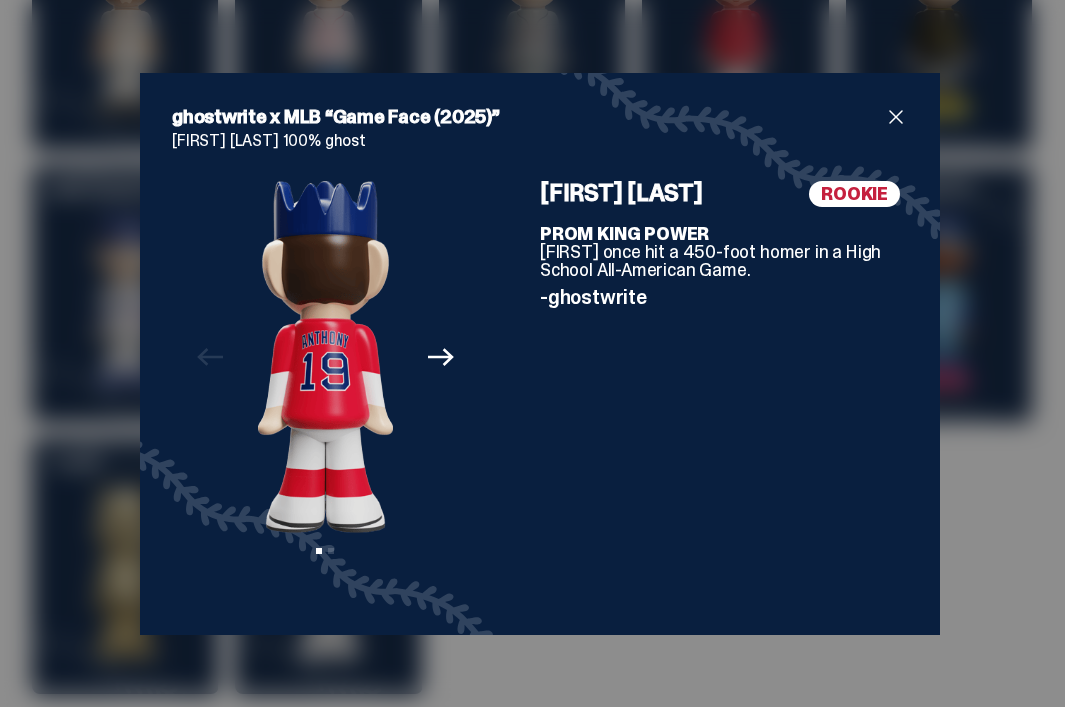click at bounding box center (896, 117) 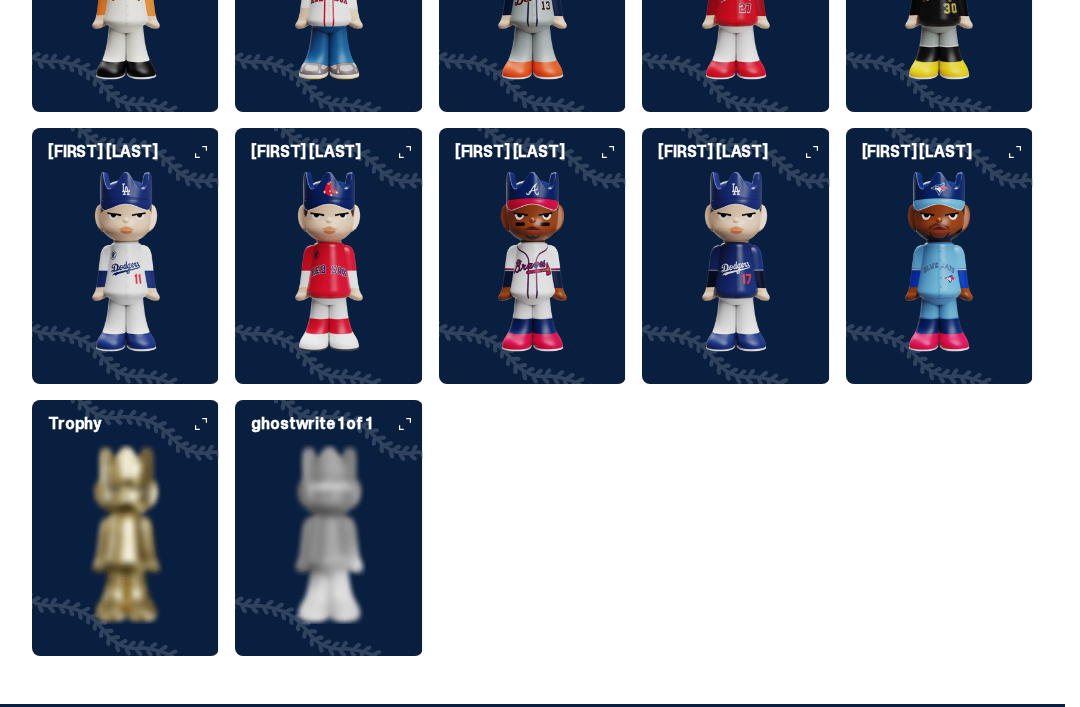 scroll, scrollTop: 2458, scrollLeft: 0, axis: vertical 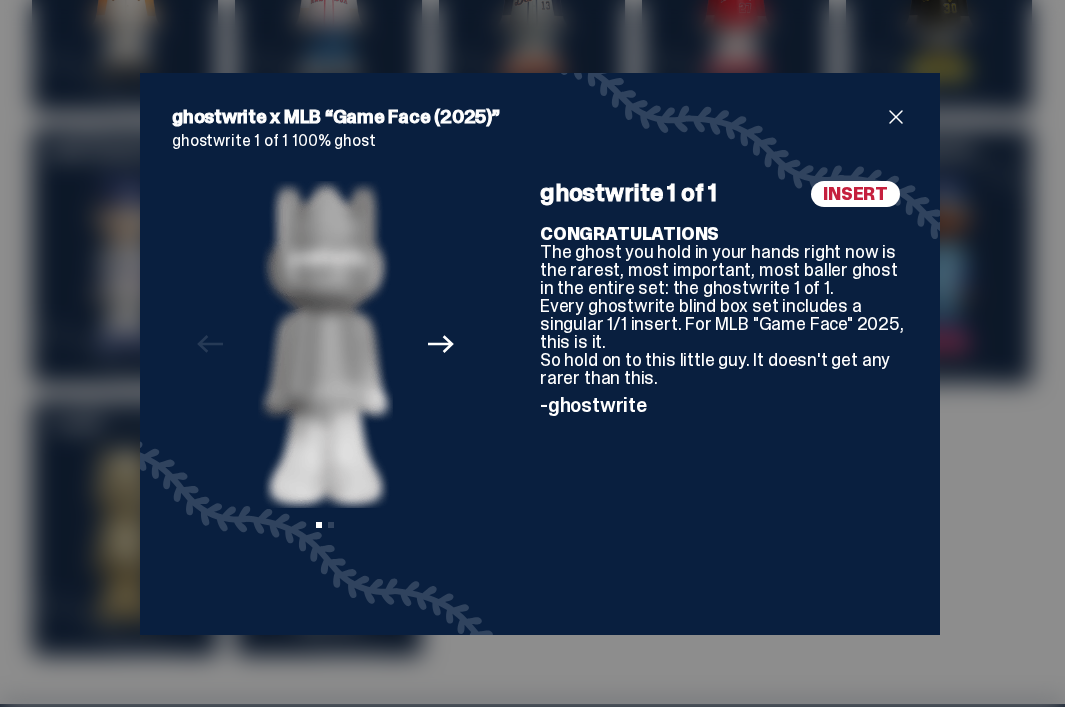 click at bounding box center [325, 345] 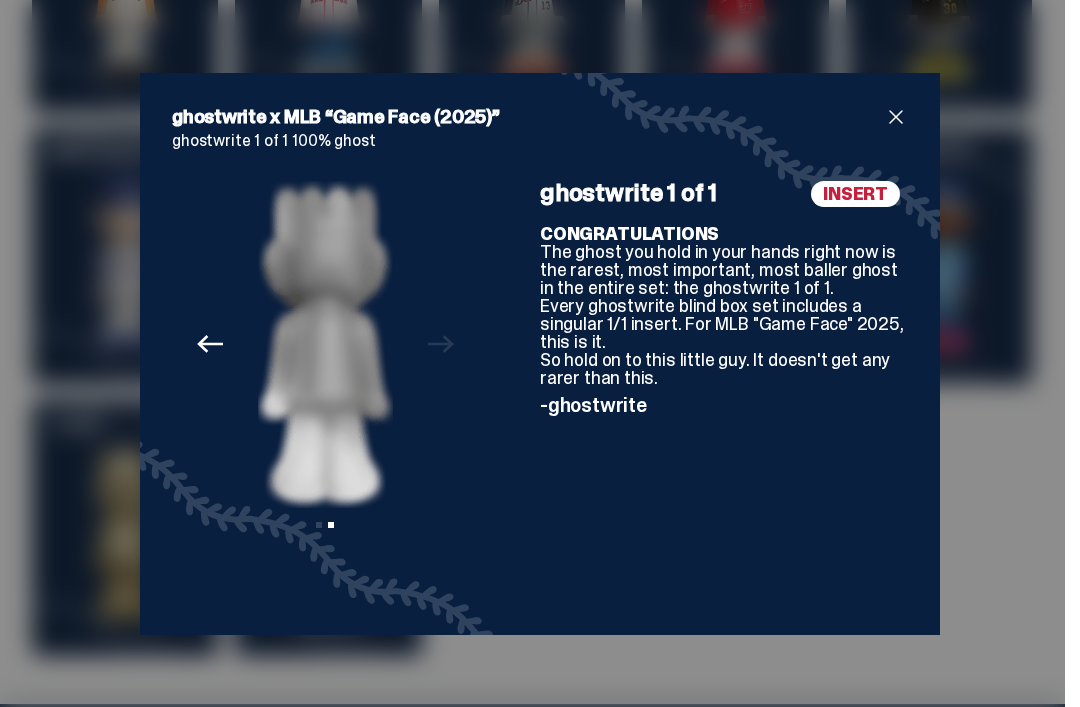 click on "Previous Next View slide 1 View slide 2" at bounding box center (325, 392) 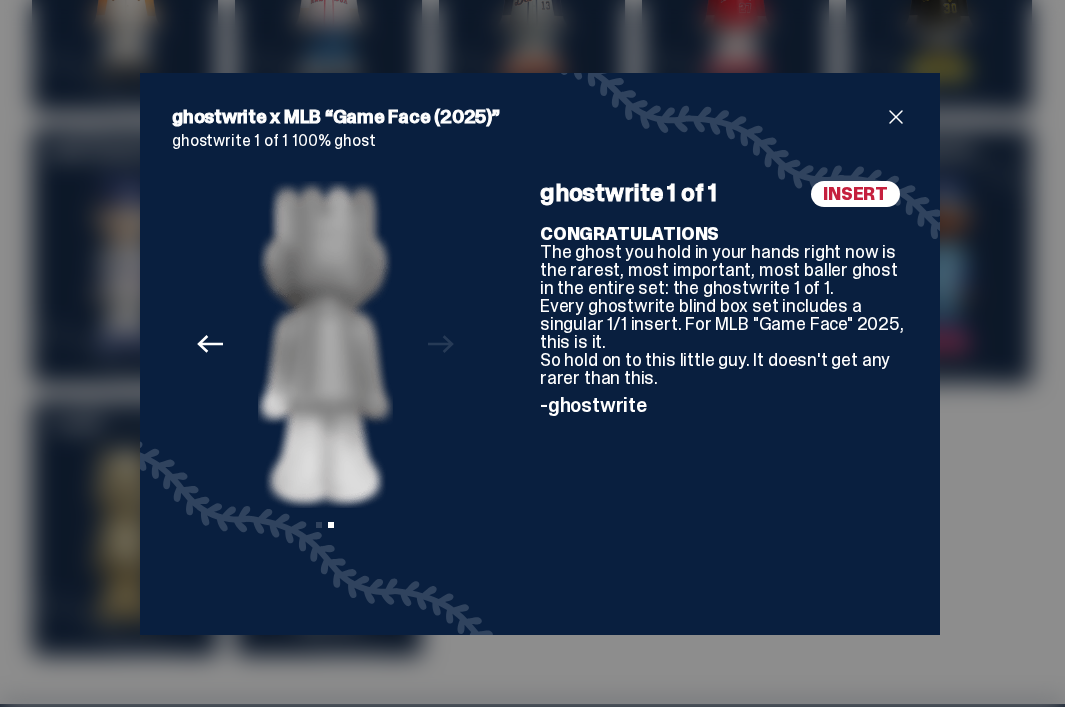 click on "Previous" at bounding box center [210, 344] 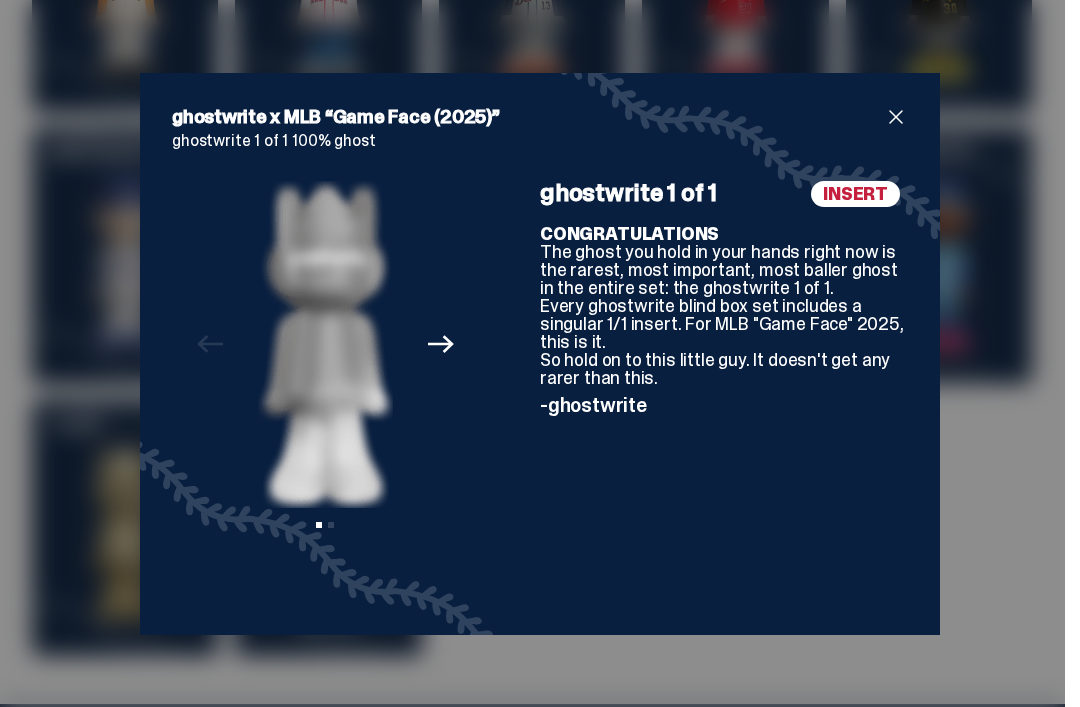 click at bounding box center [896, 117] 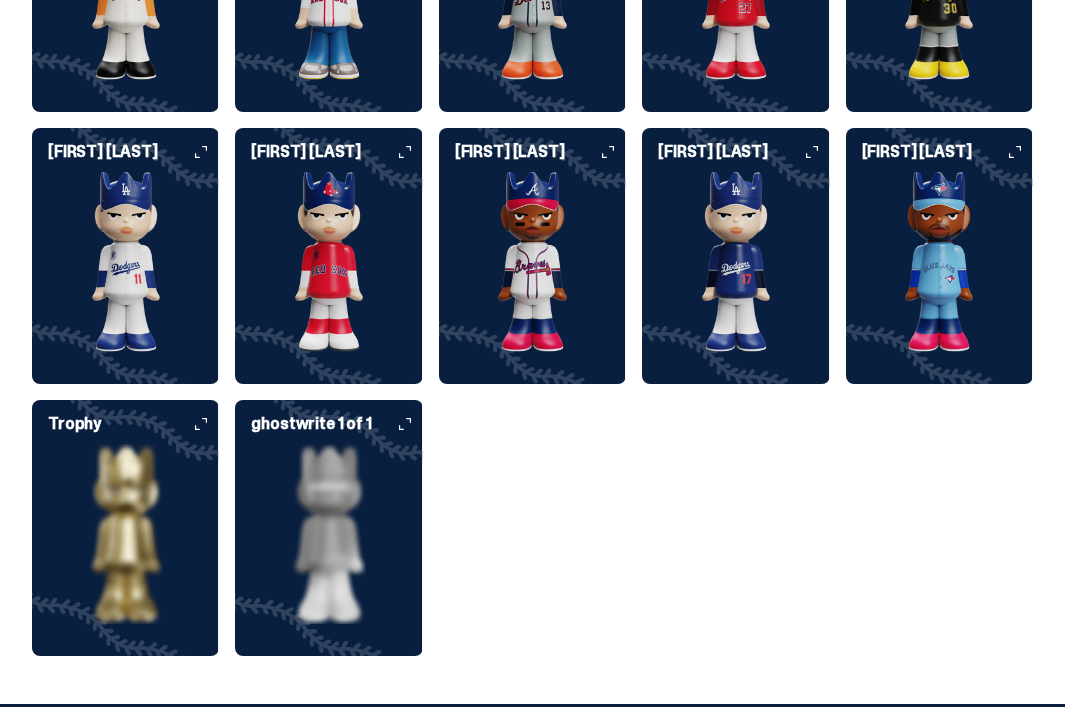 click at bounding box center (125, 534) 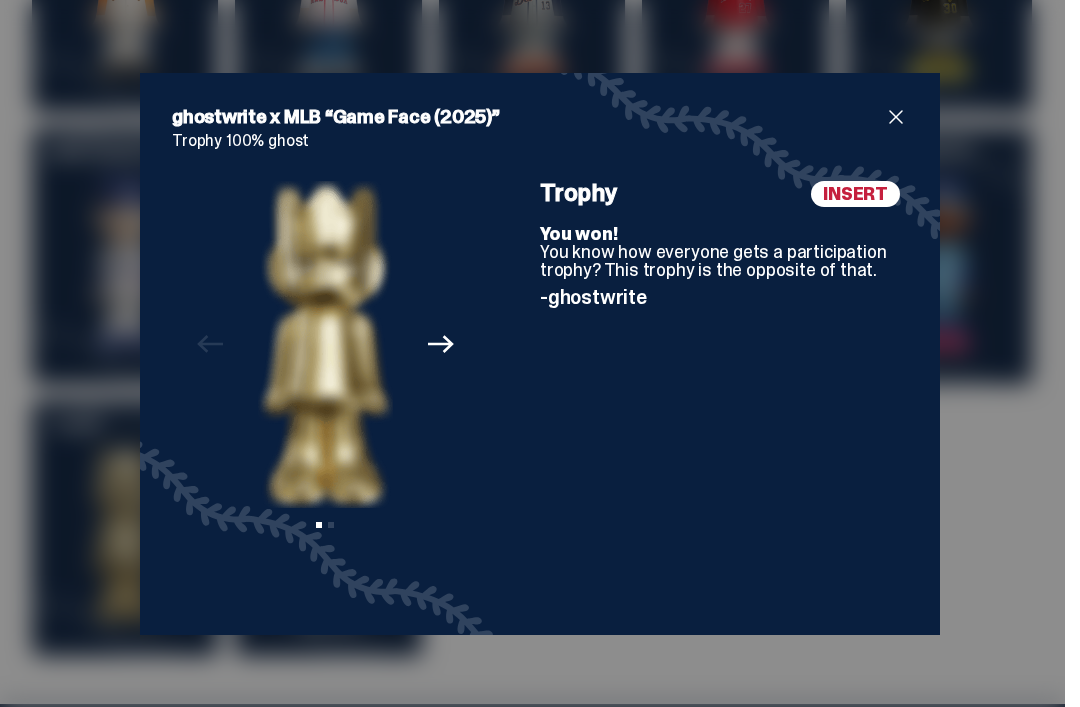 click on "Previous Next View slide 1 View slide 2" at bounding box center (325, 392) 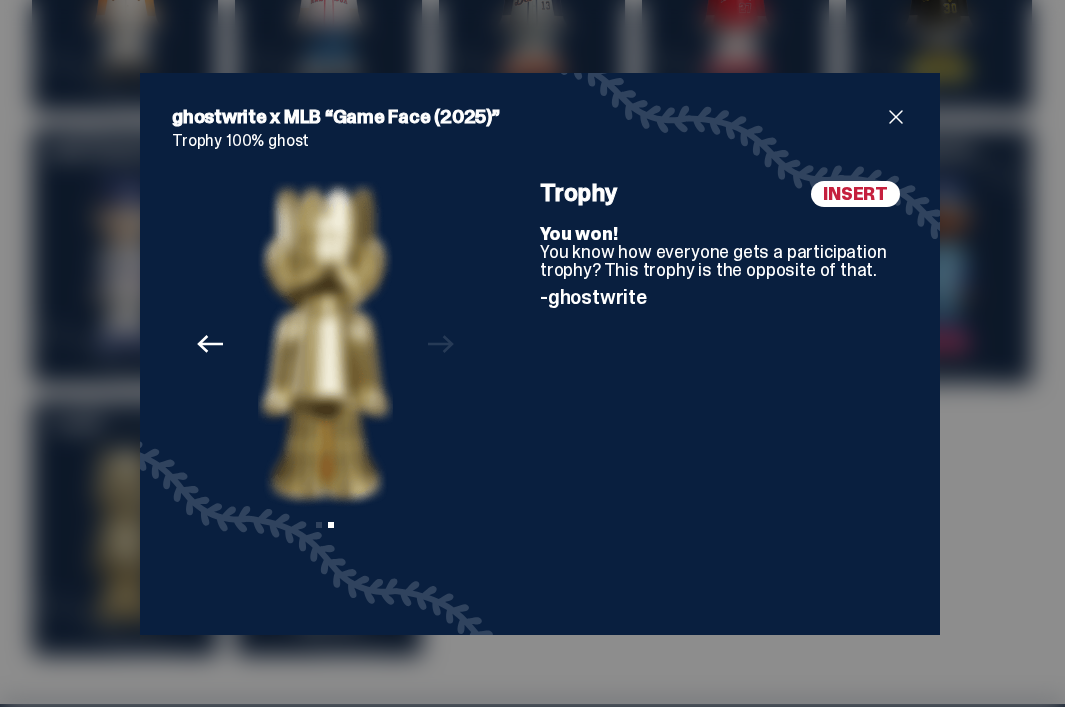 click on "ghostwrite x MLB “Game Face (2025)”
Trophy 100% ghost
Previous Next View slide 1 View slide 2
INSERT
Trophy
You won!
You know how everyone gets a participation trophy? This trophy is the opposite of that.
-ghostwrite" at bounding box center [540, 354] 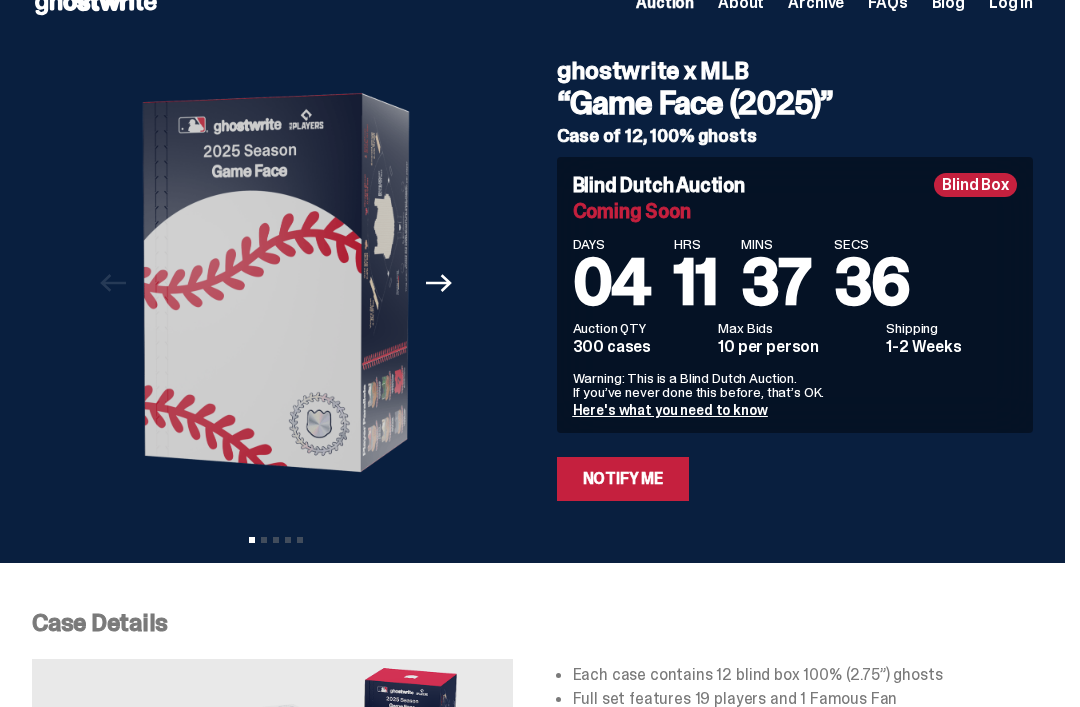 scroll, scrollTop: 0, scrollLeft: 0, axis: both 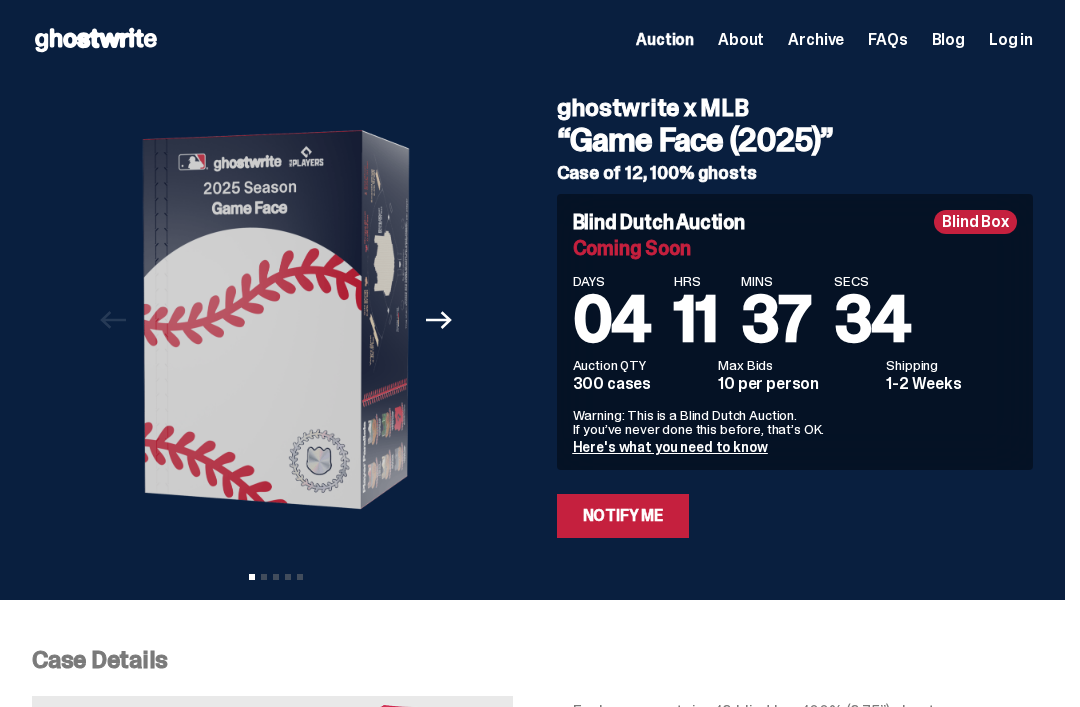 click on "About" at bounding box center [741, 40] 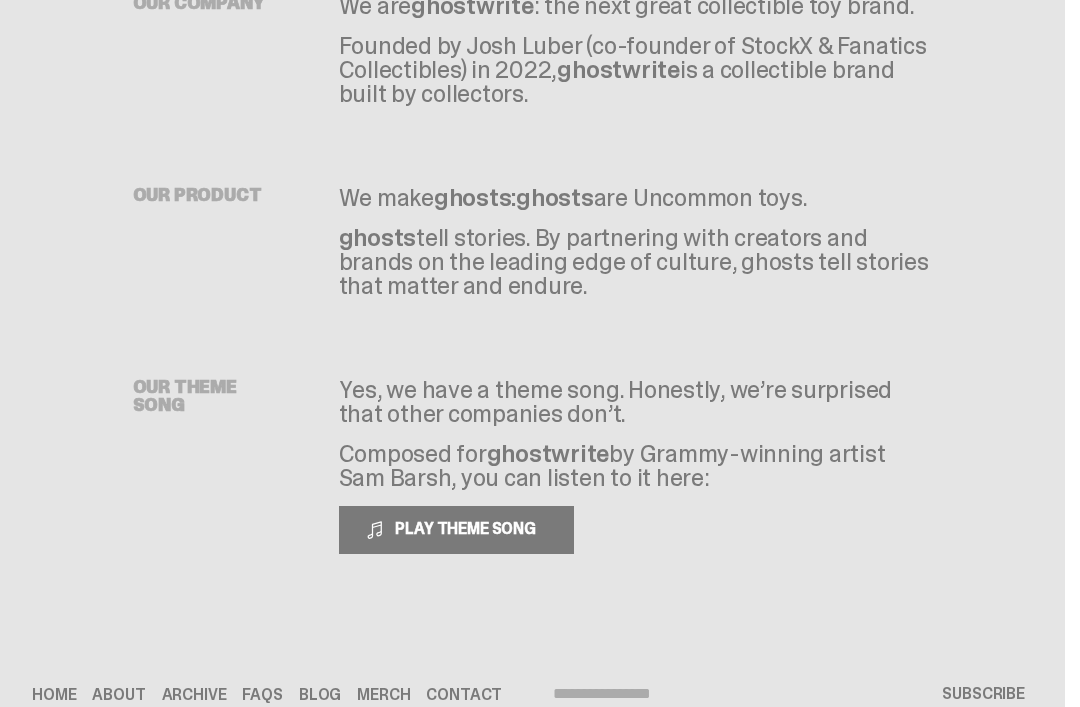 scroll, scrollTop: 178, scrollLeft: 0, axis: vertical 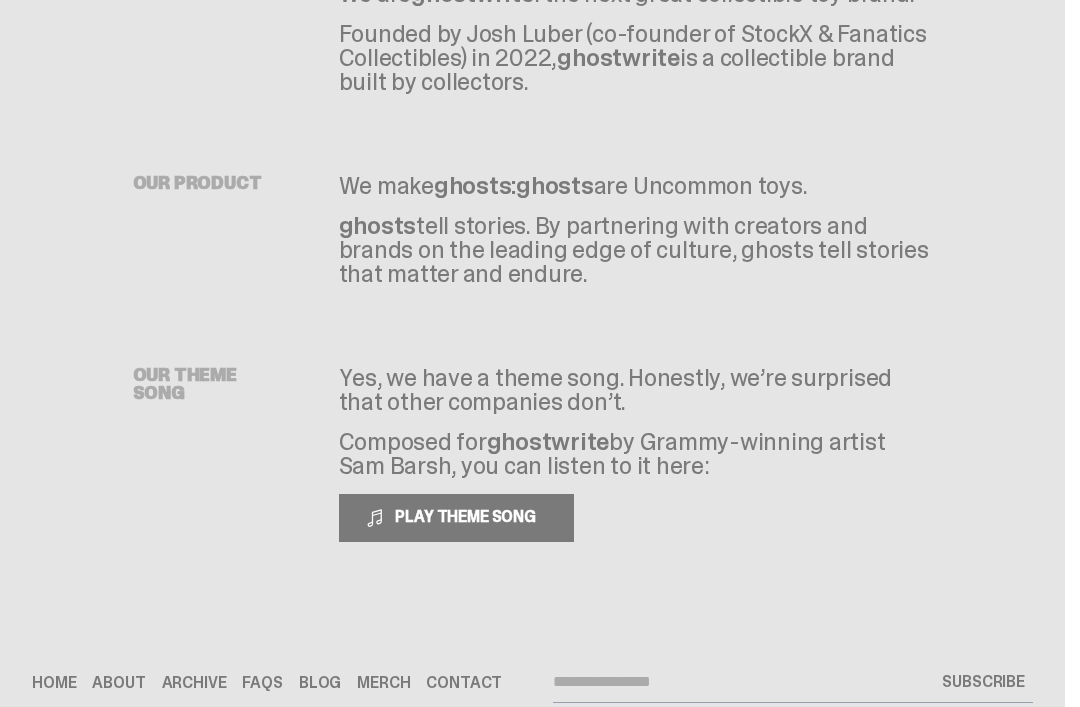 click on "Merch" at bounding box center [383, 683] 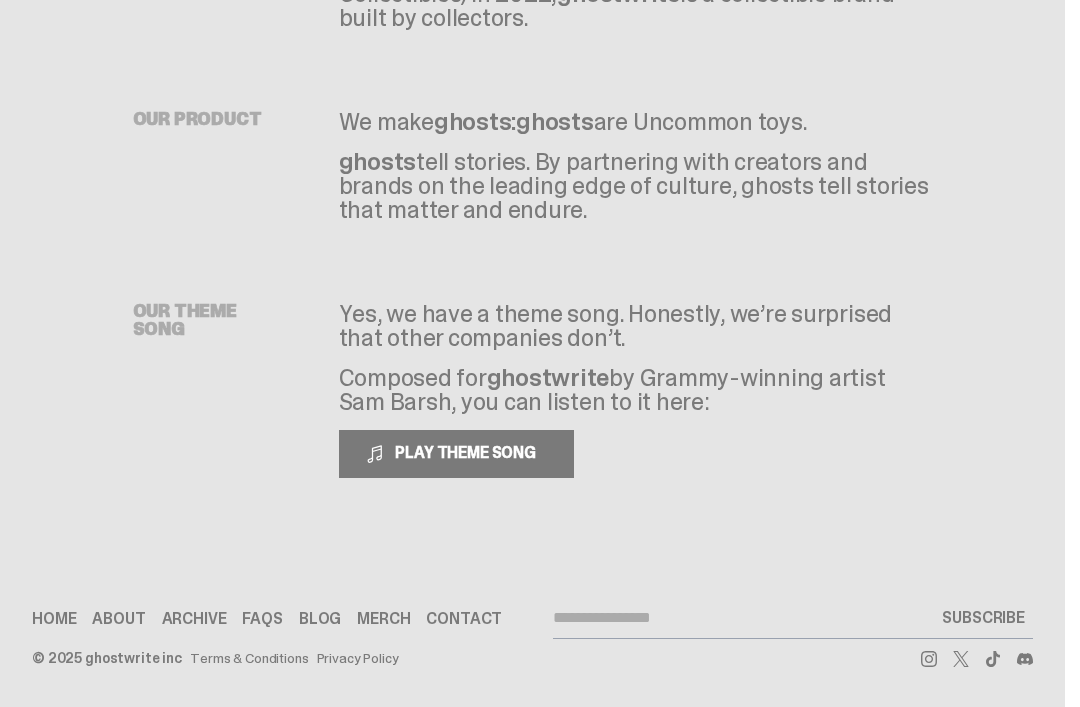 click on "About" at bounding box center (118, 619) 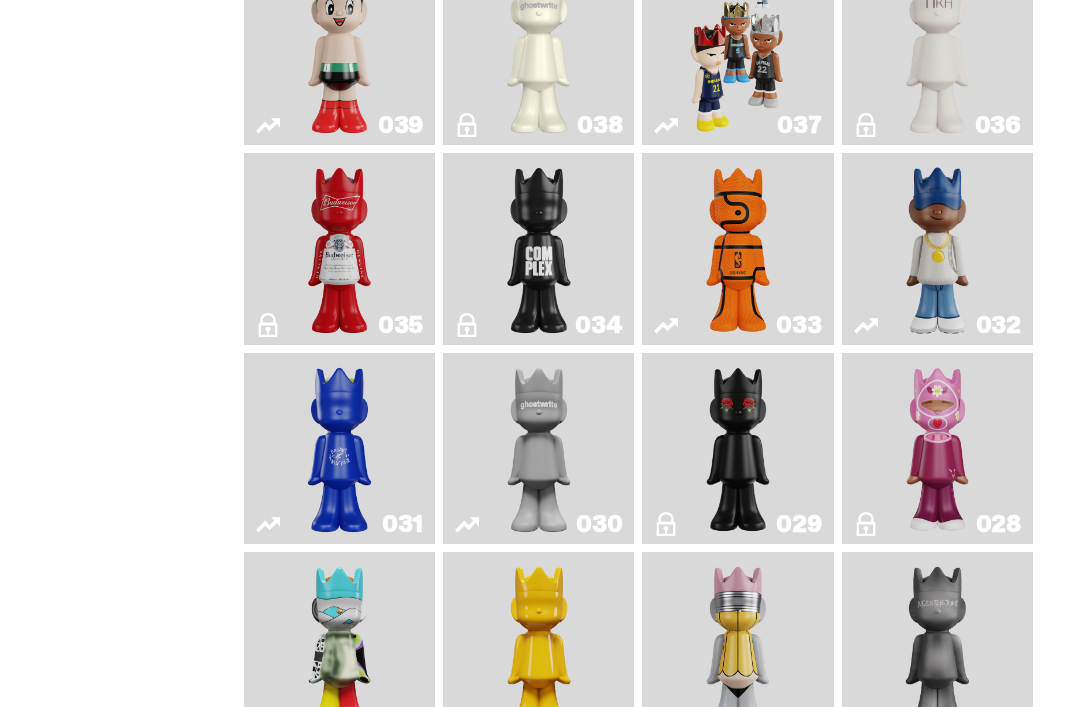 scroll, scrollTop: 1096, scrollLeft: 0, axis: vertical 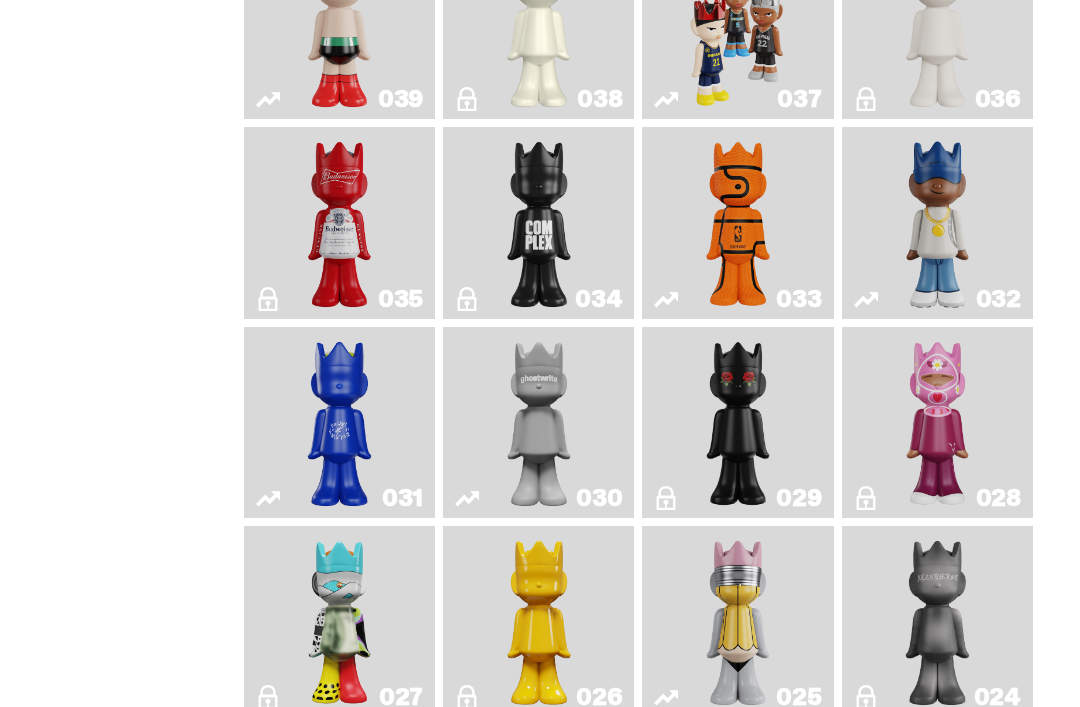 click at bounding box center [340, 223] 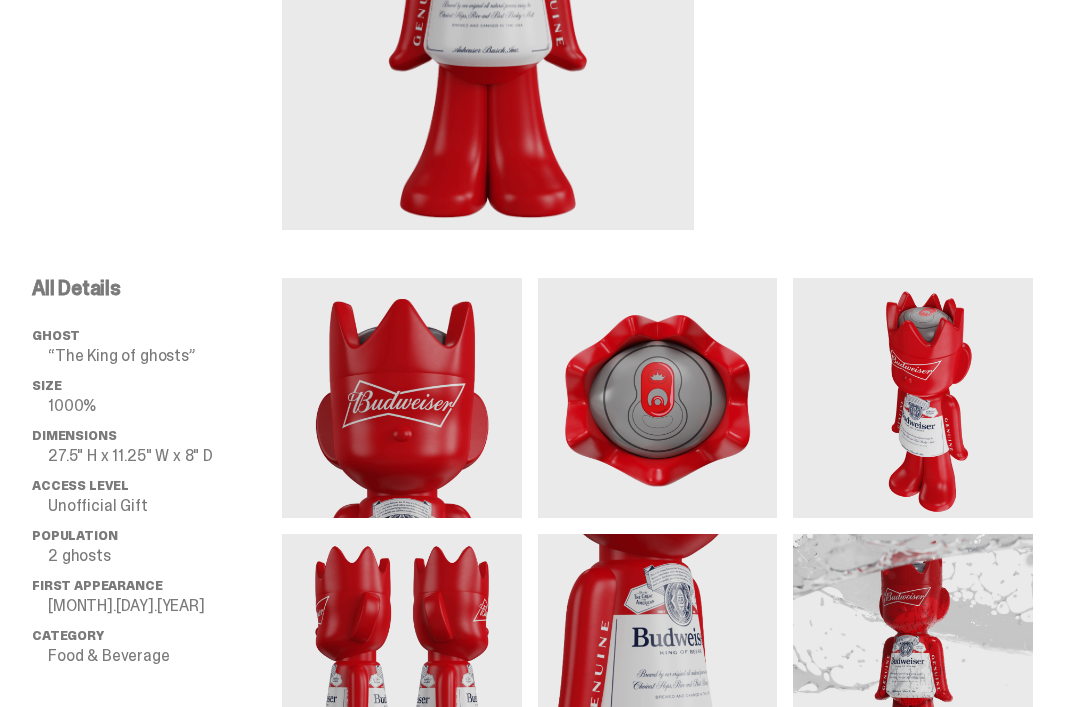 scroll, scrollTop: 0, scrollLeft: 0, axis: both 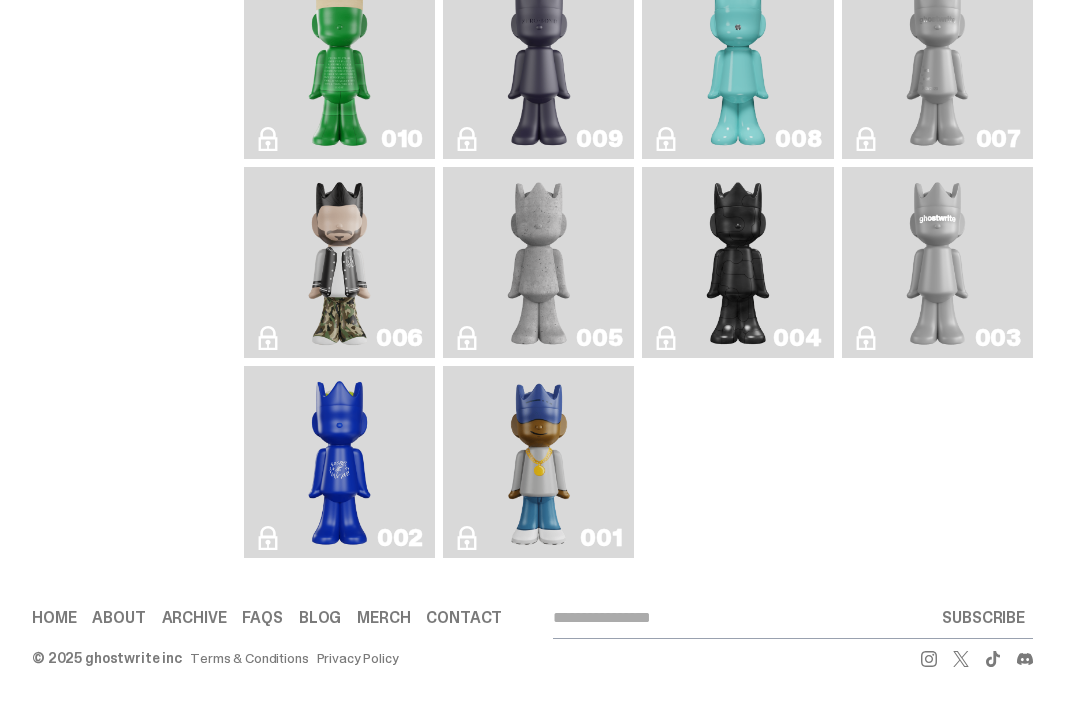 click at bounding box center (340, 63) 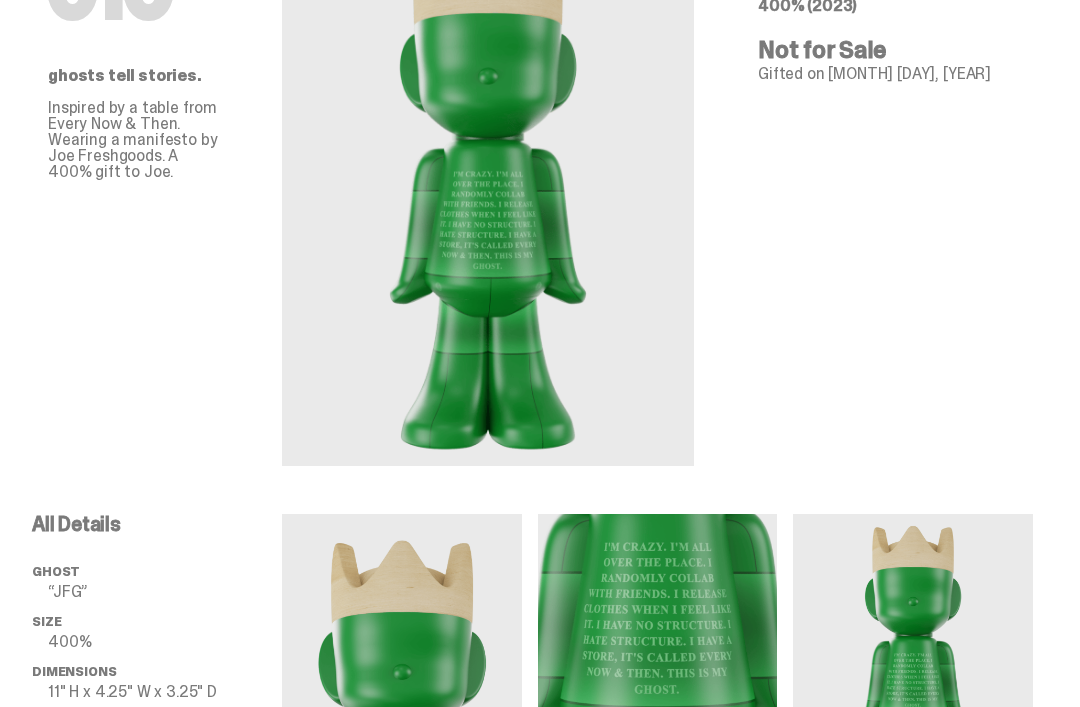 scroll, scrollTop: 0, scrollLeft: 0, axis: both 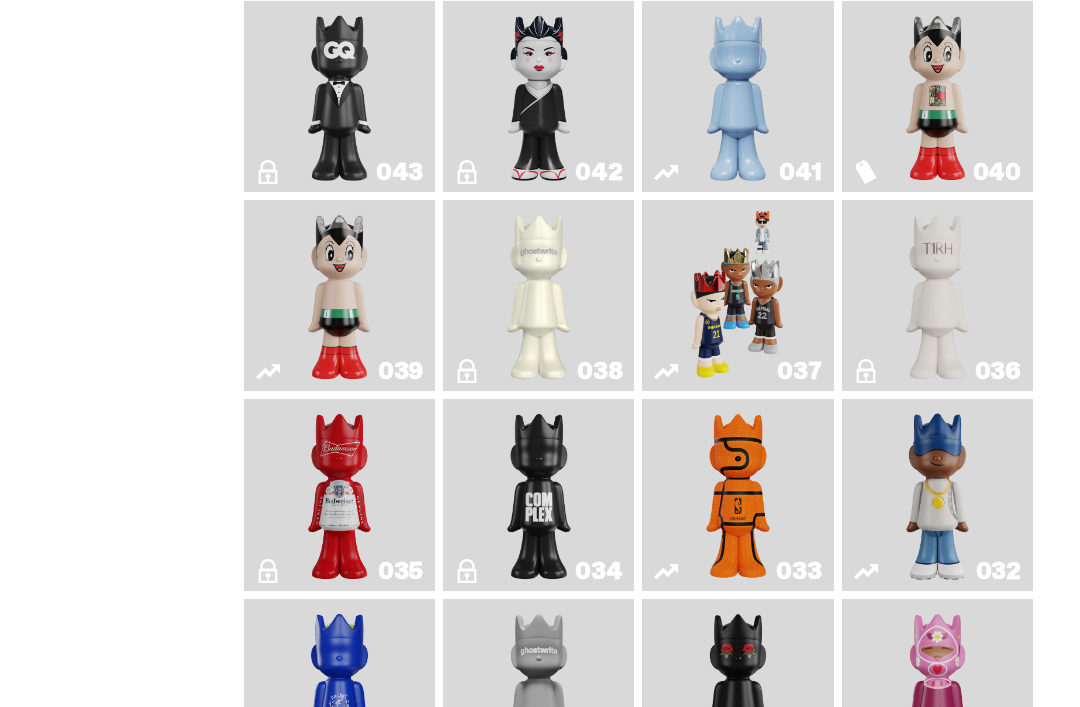 click at bounding box center [738, 295] 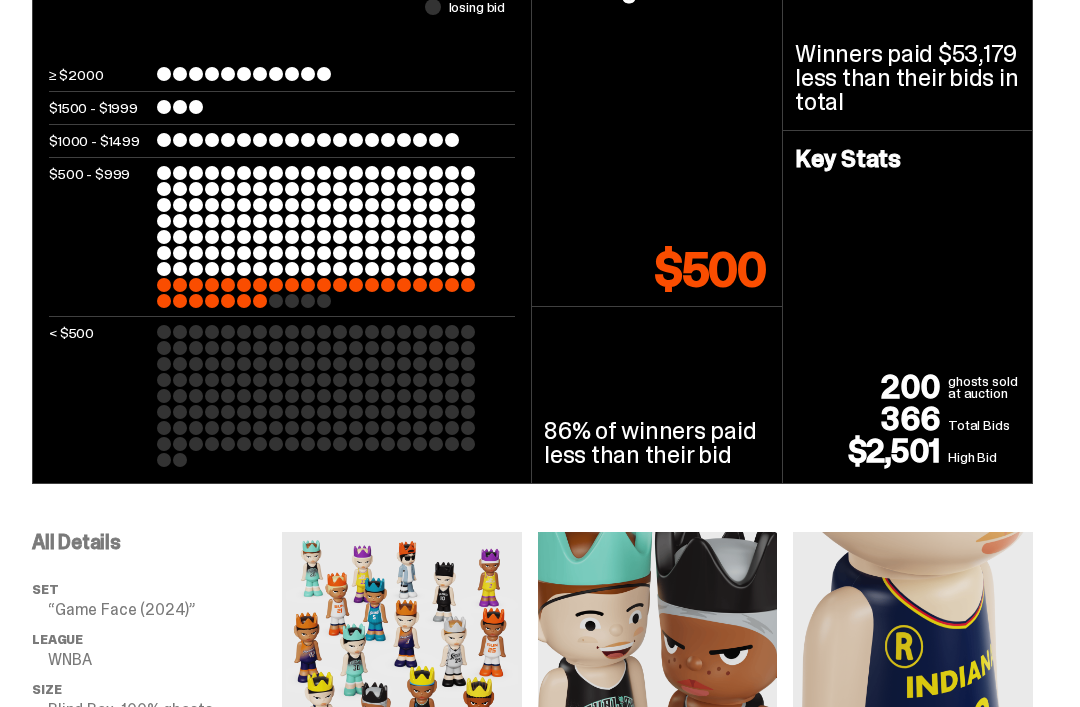 scroll, scrollTop: 0, scrollLeft: 0, axis: both 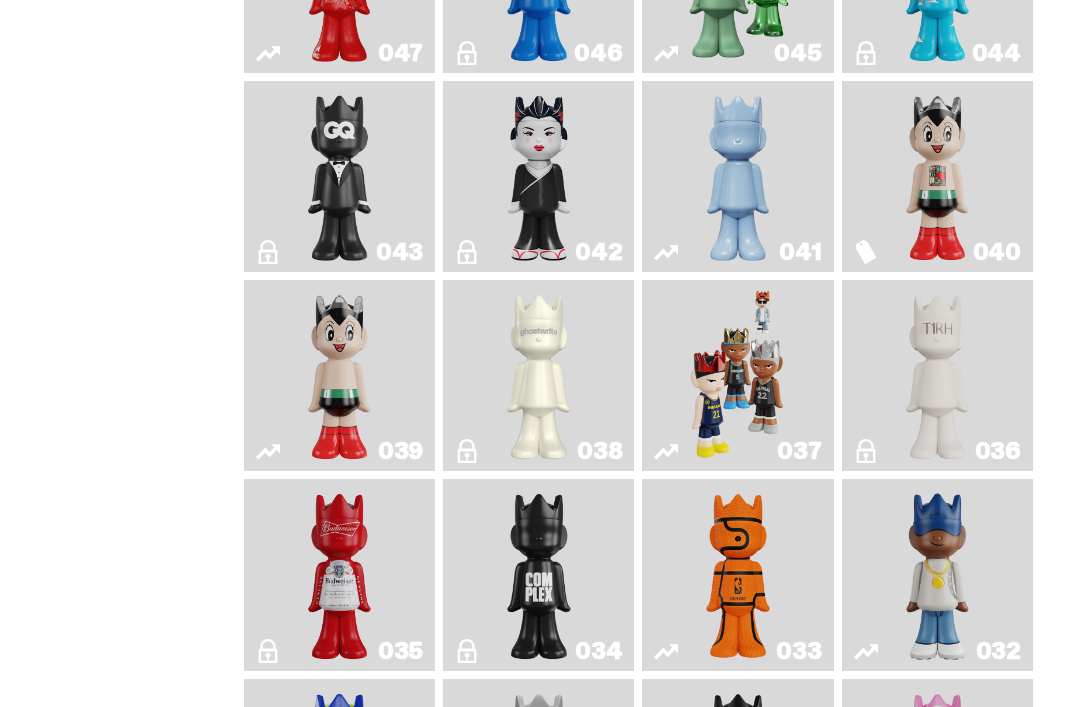 click at bounding box center [340, 375] 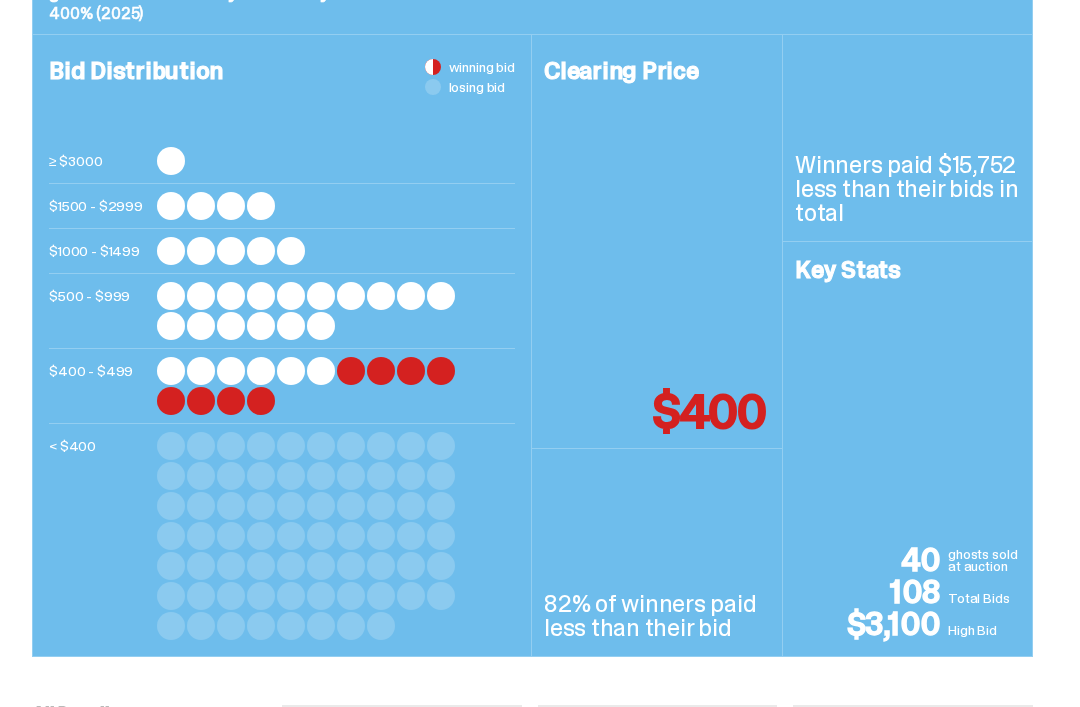 scroll, scrollTop: 0, scrollLeft: 0, axis: both 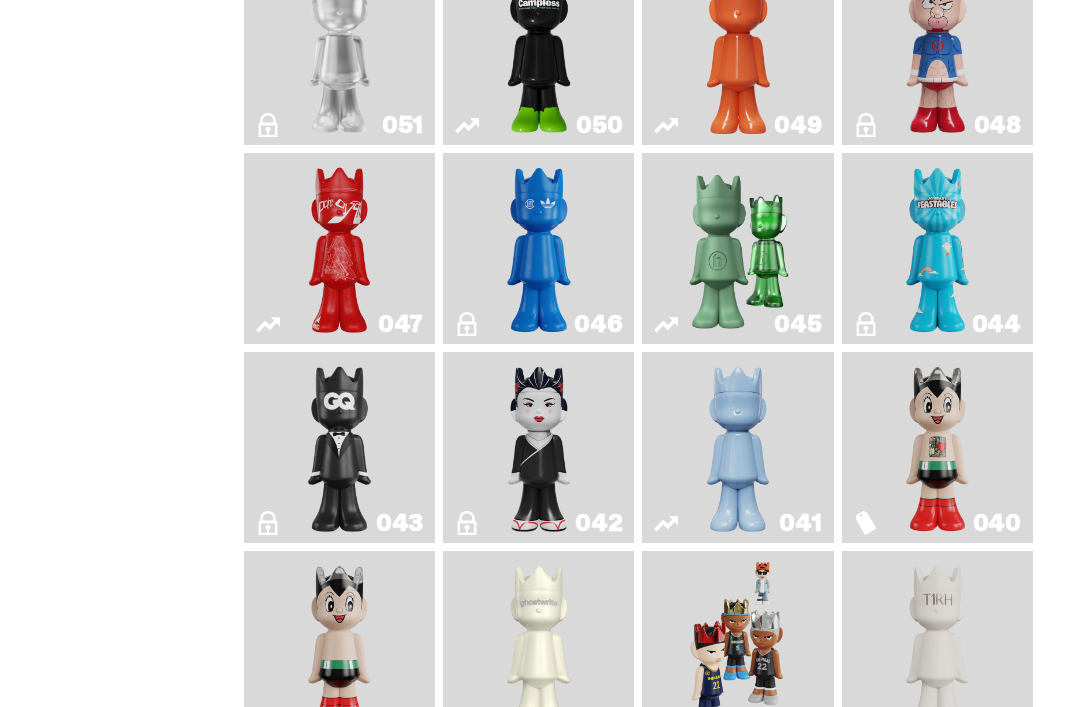click at bounding box center [738, 248] 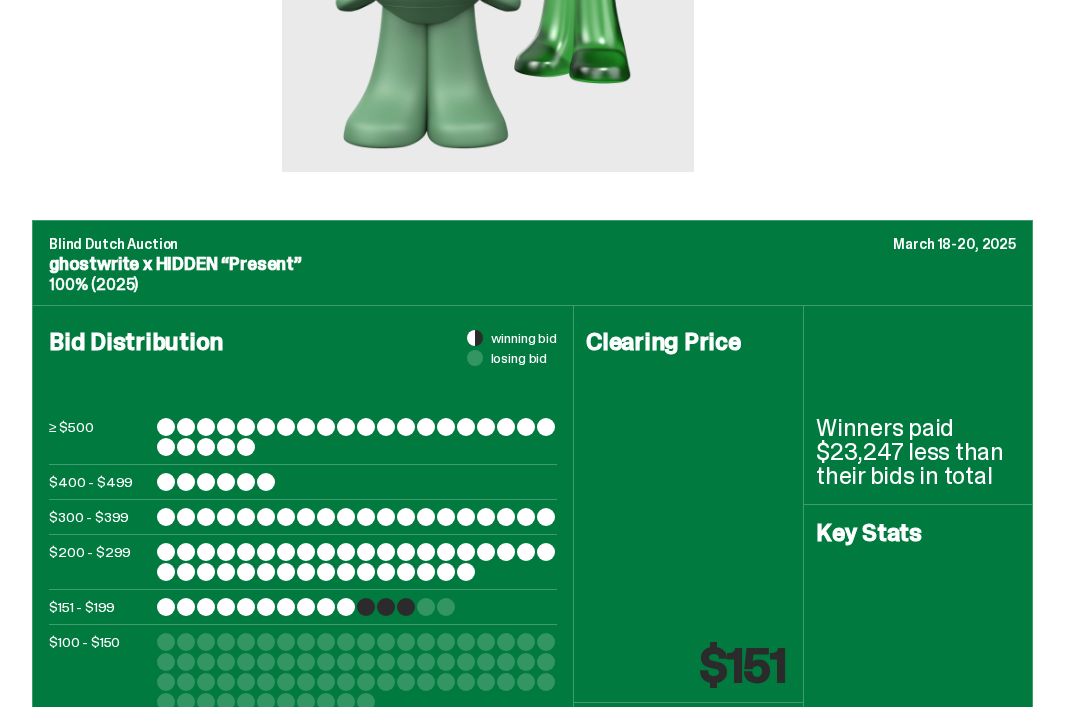 scroll, scrollTop: 0, scrollLeft: 0, axis: both 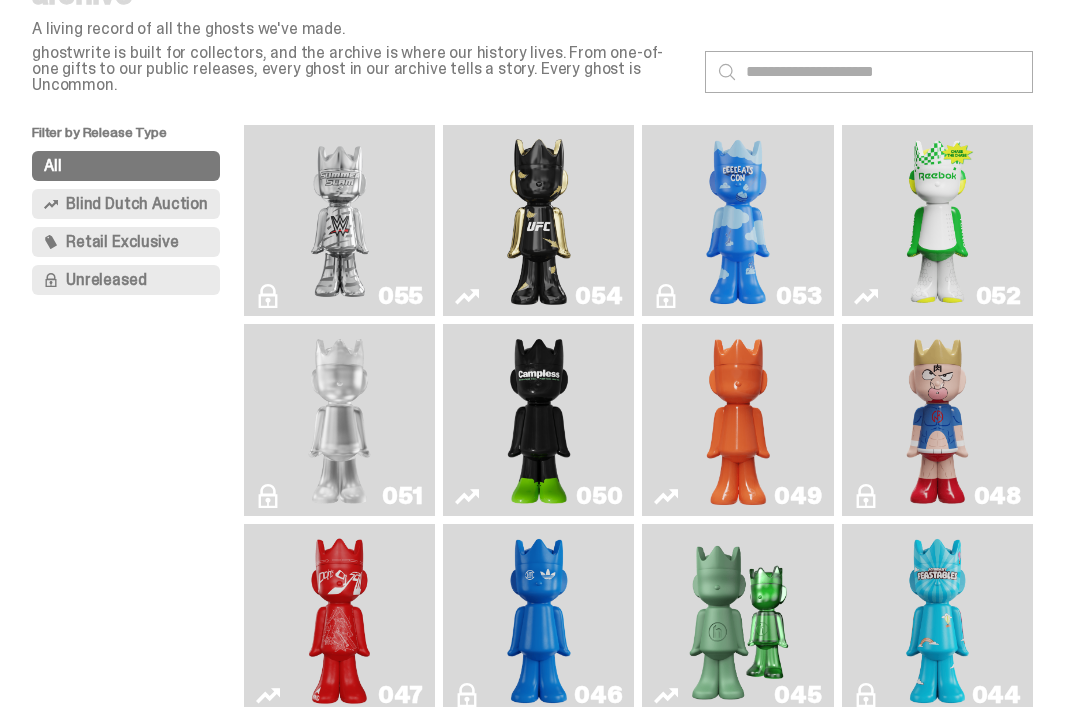 click at bounding box center [938, 419] 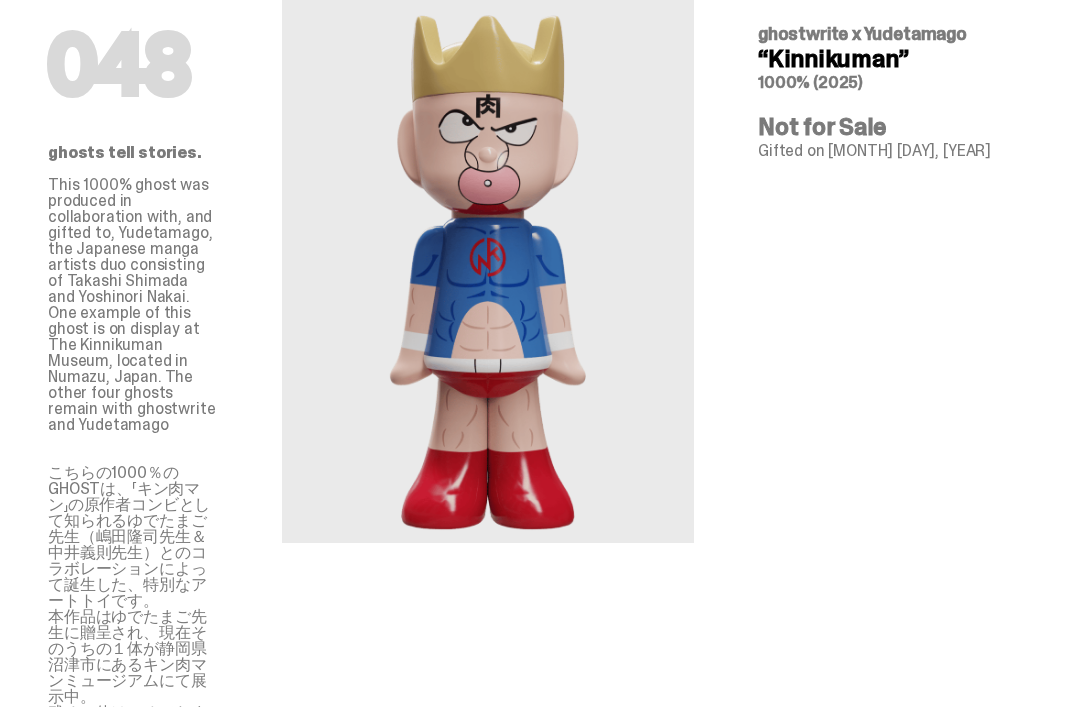 scroll, scrollTop: 0, scrollLeft: 0, axis: both 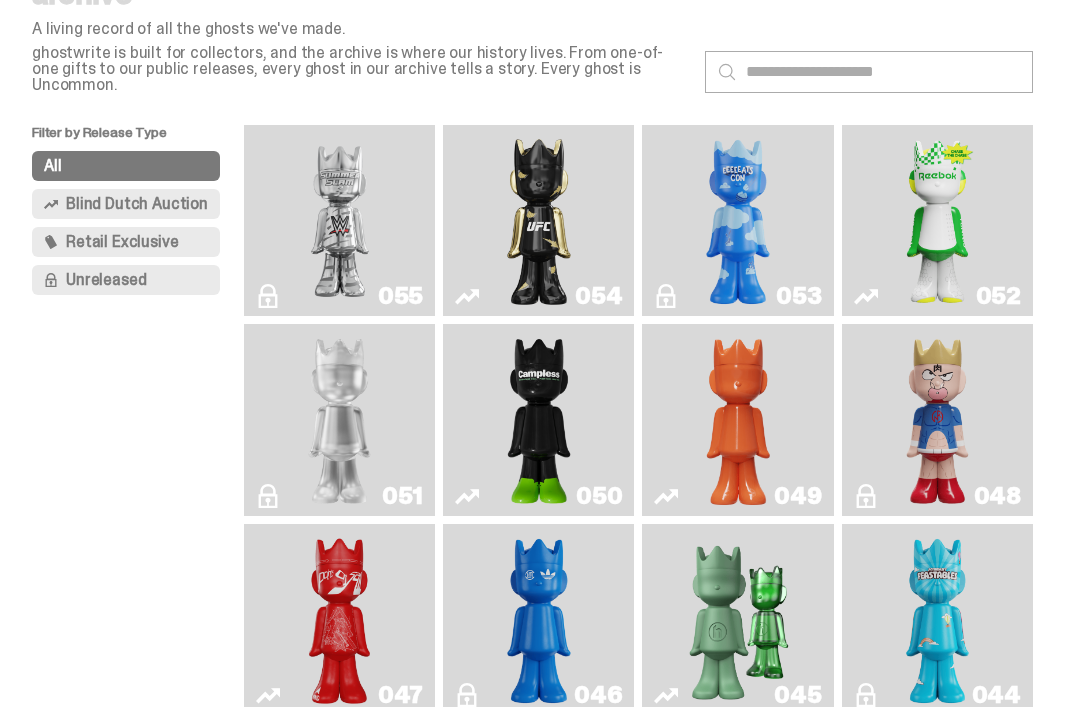 click at bounding box center (340, 220) 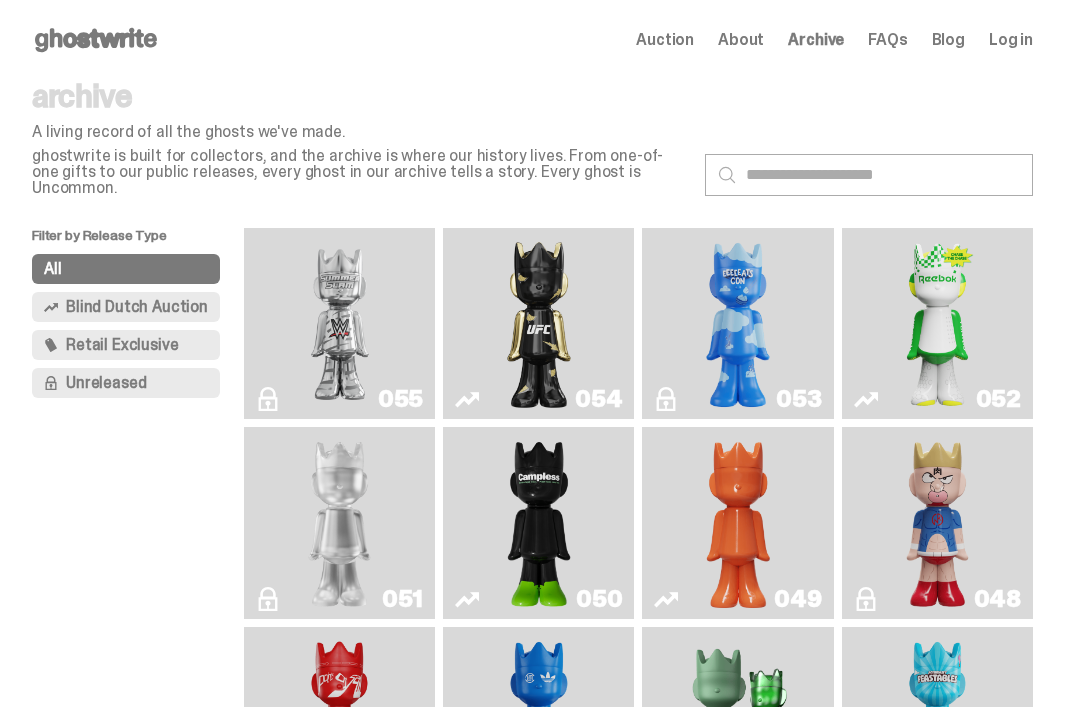 scroll, scrollTop: 103, scrollLeft: 0, axis: vertical 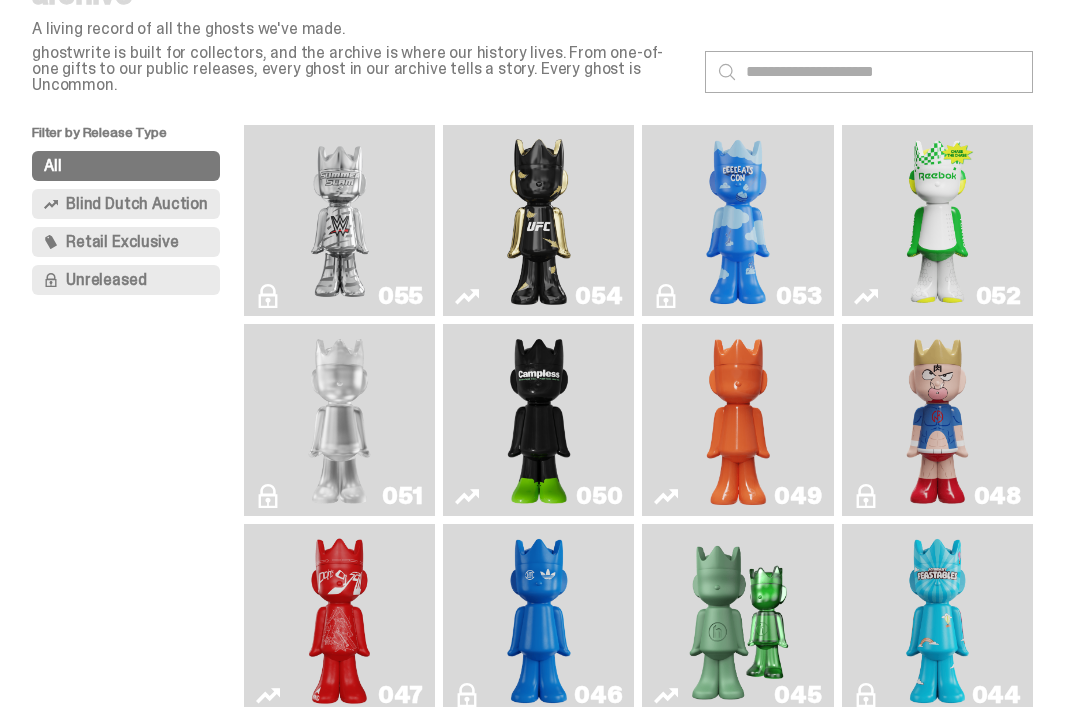click at bounding box center [539, 220] 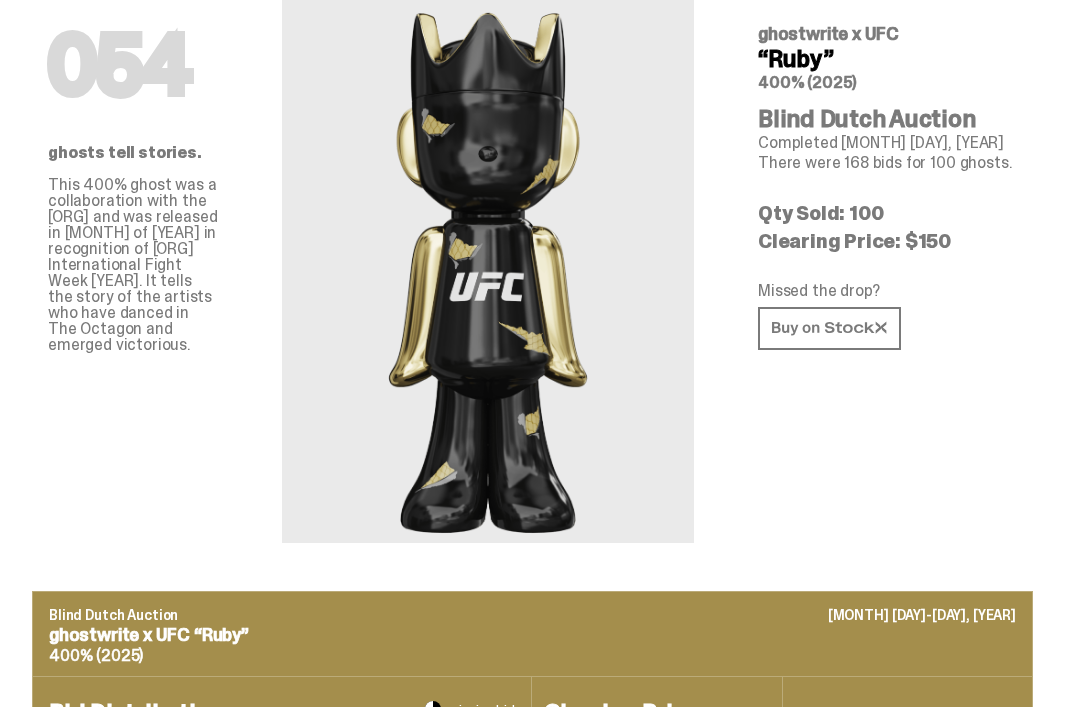 scroll, scrollTop: 0, scrollLeft: 0, axis: both 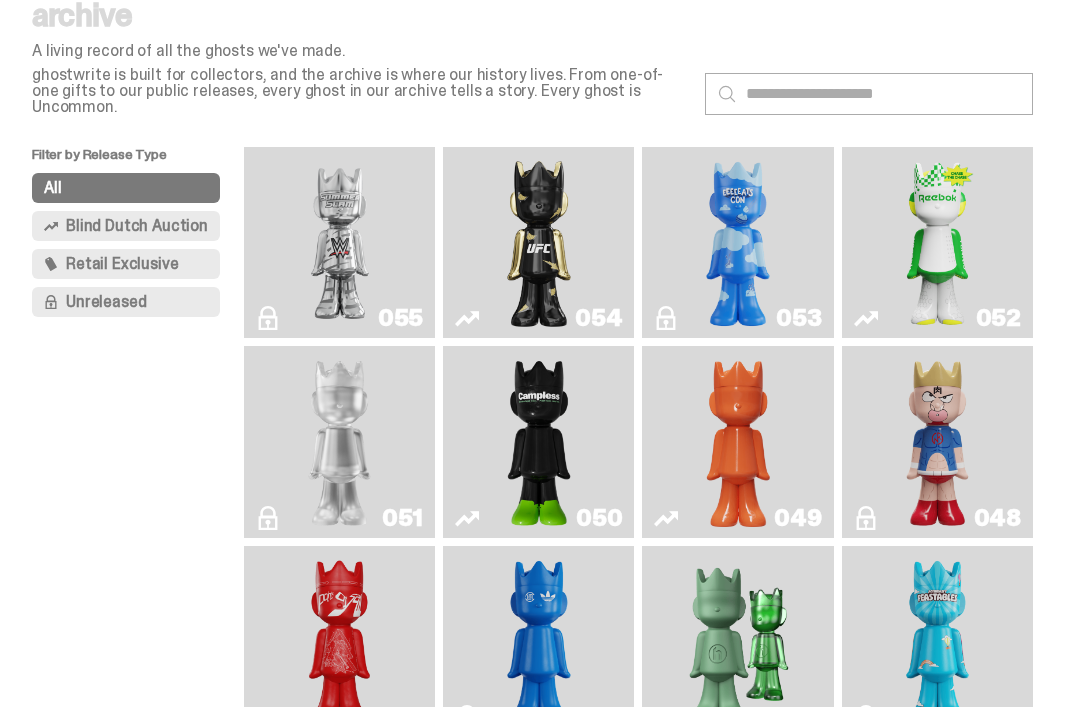 click at bounding box center (938, 242) 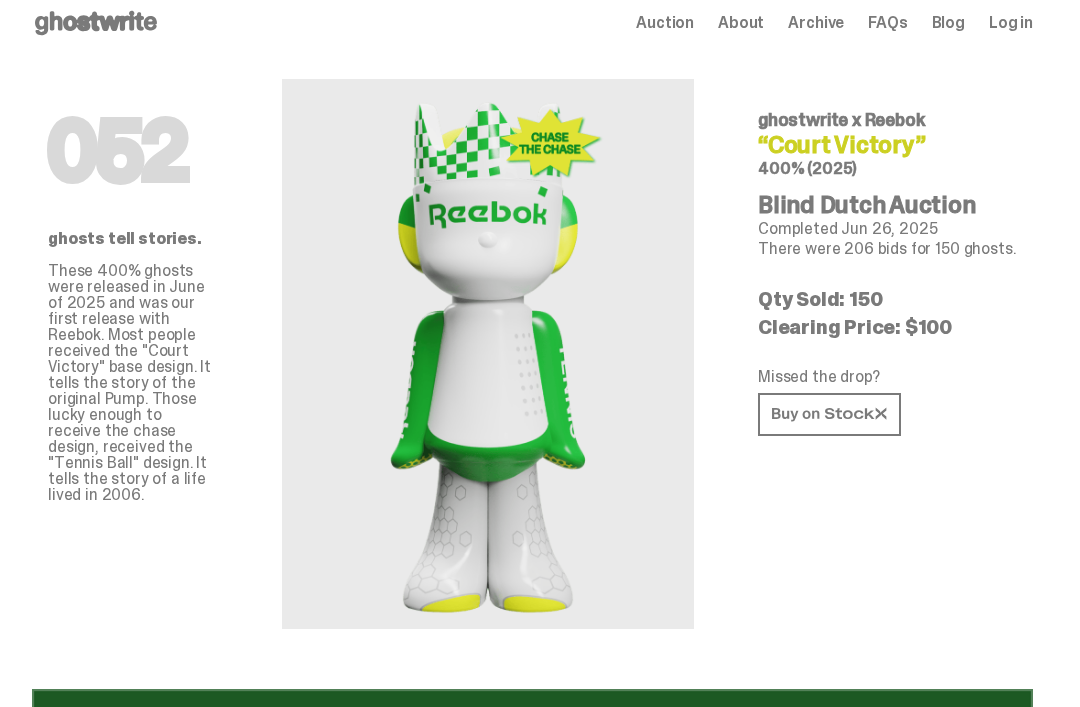 scroll, scrollTop: 0, scrollLeft: 0, axis: both 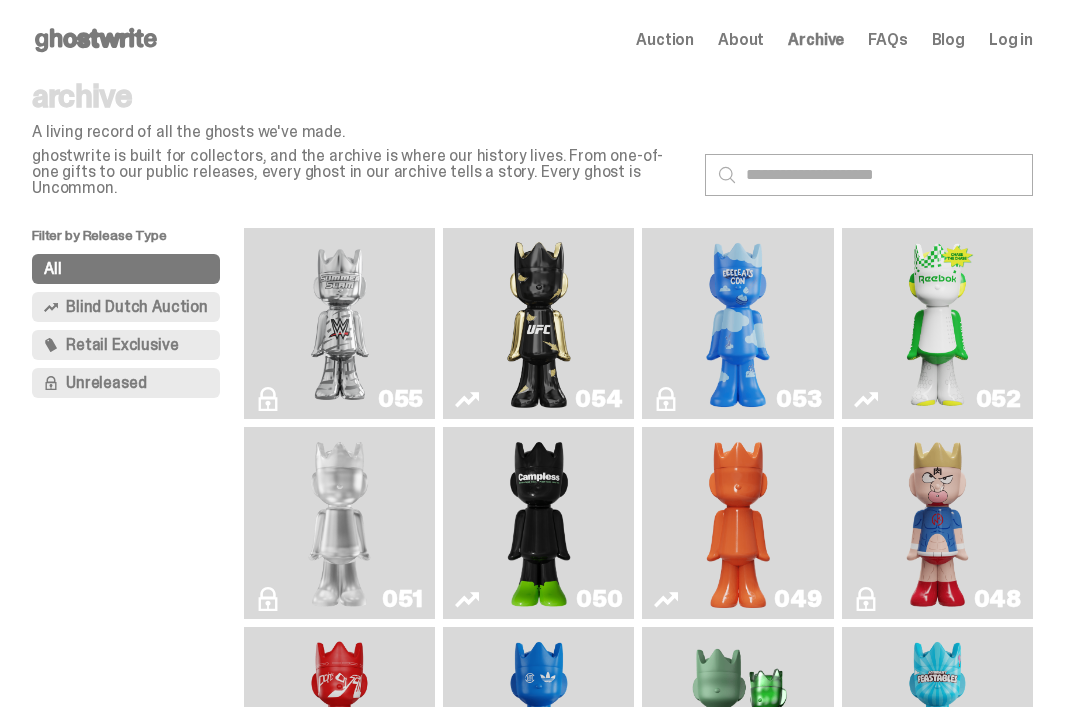 click 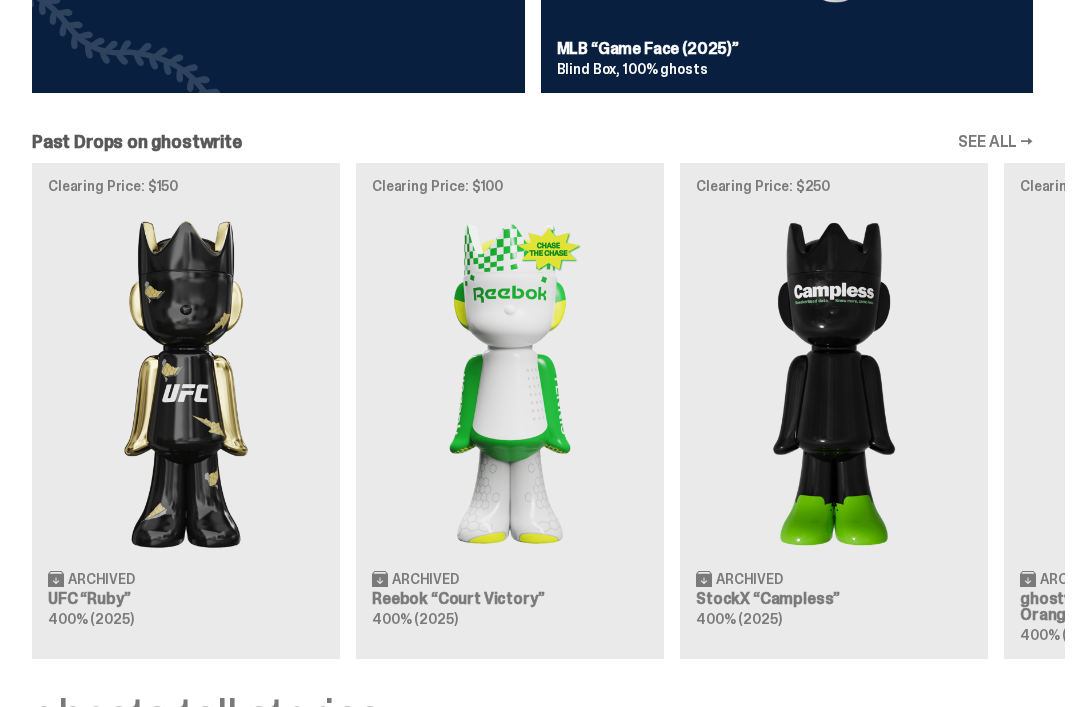 scroll, scrollTop: 1353, scrollLeft: 0, axis: vertical 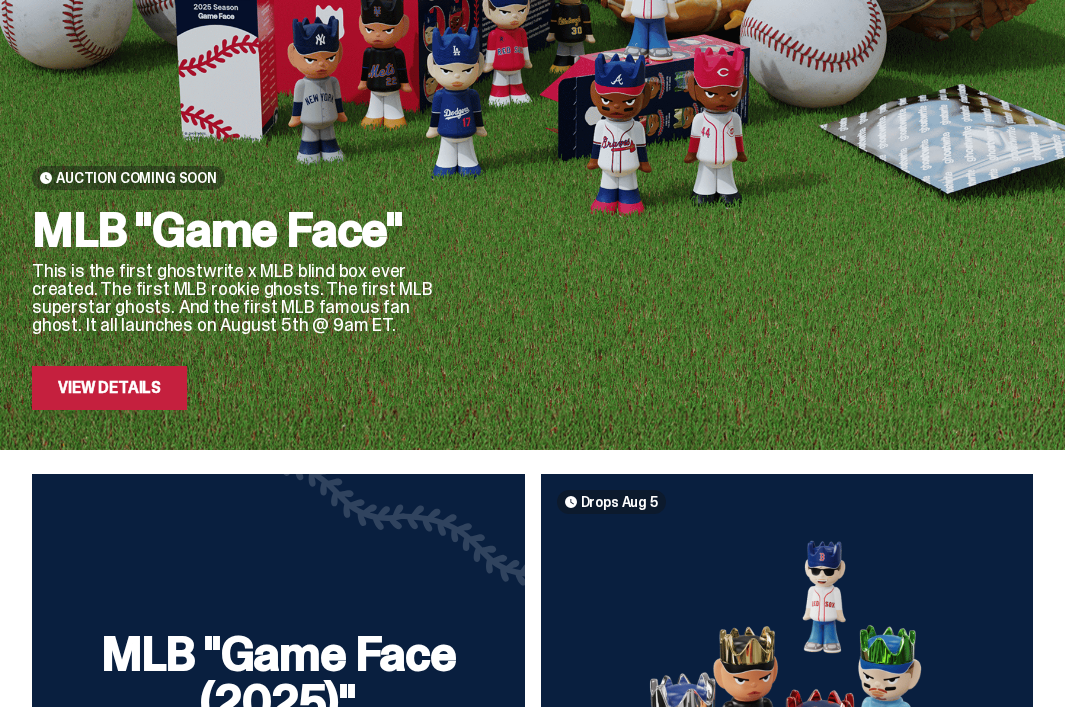 click on "View Details" at bounding box center [109, 388] 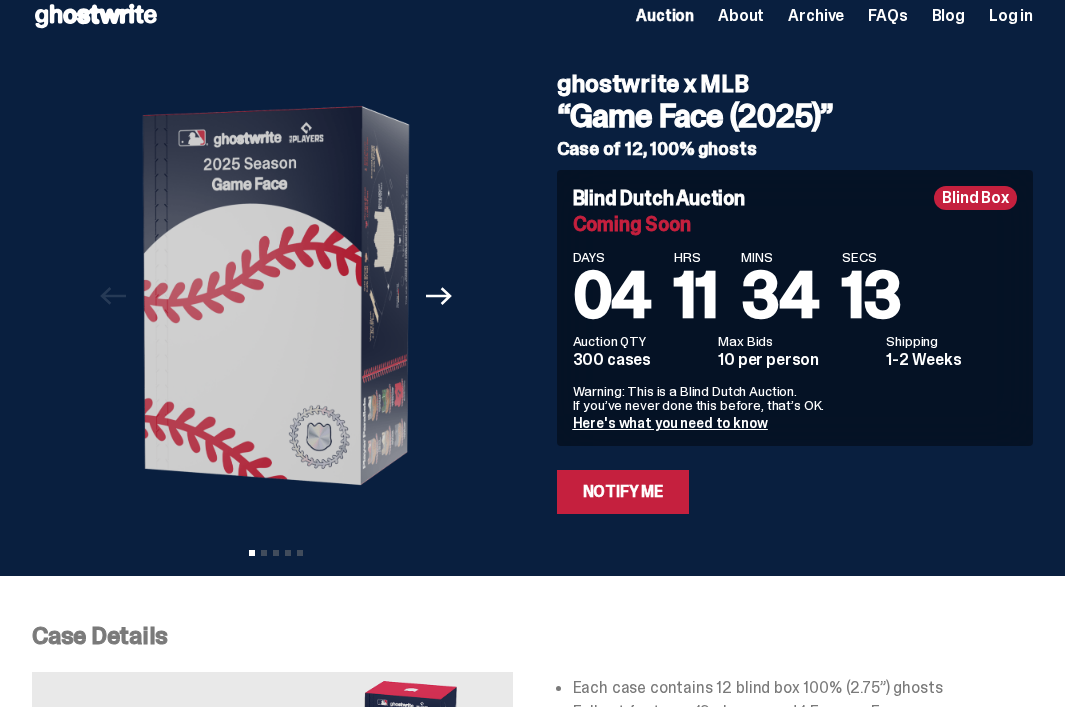 scroll, scrollTop: 24, scrollLeft: 0, axis: vertical 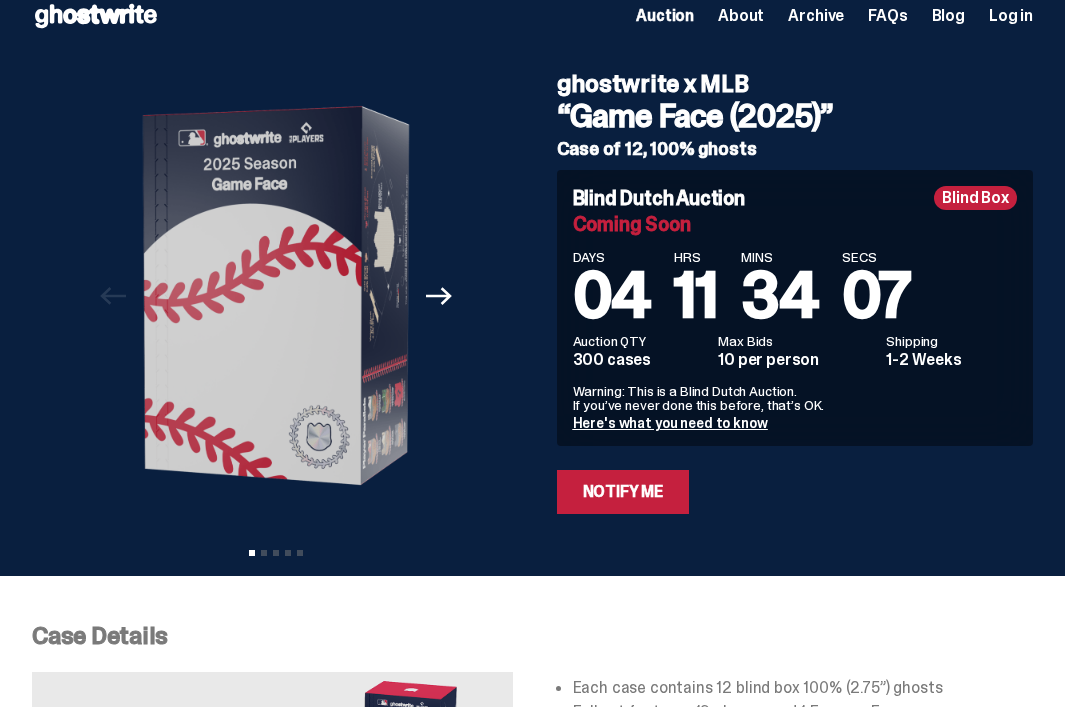 click on "Notify Me" at bounding box center [623, 492] 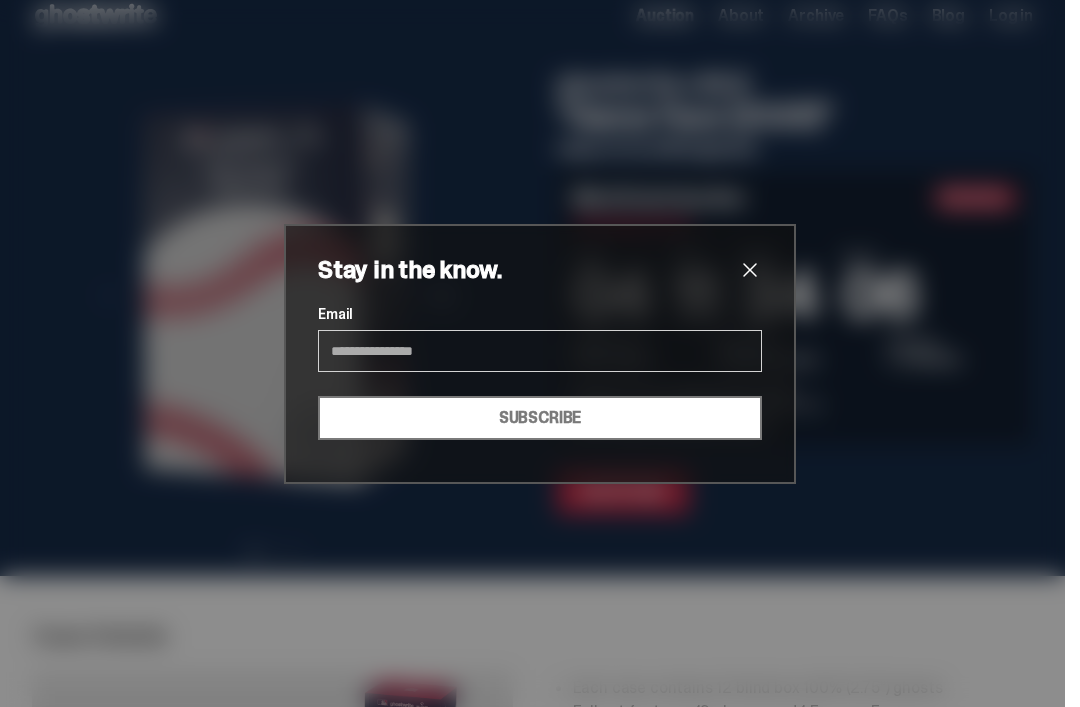 click on "Stay in the know.
Email
SUBSCRIBE" at bounding box center [540, 353] 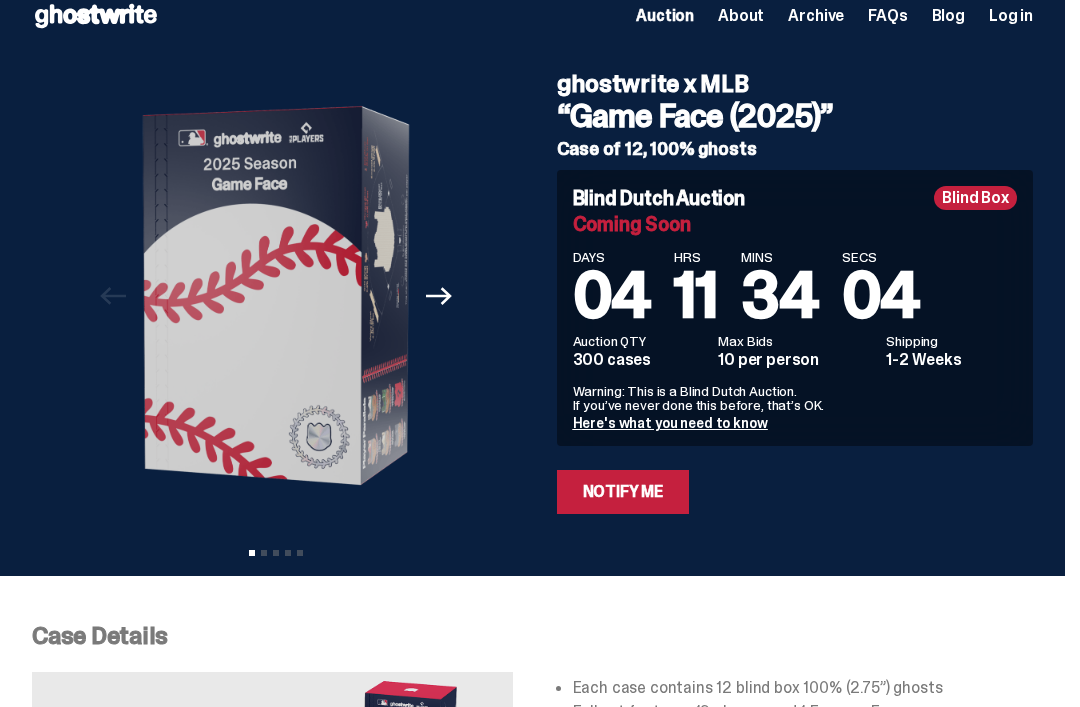 click on "Notify Me" at bounding box center [623, 492] 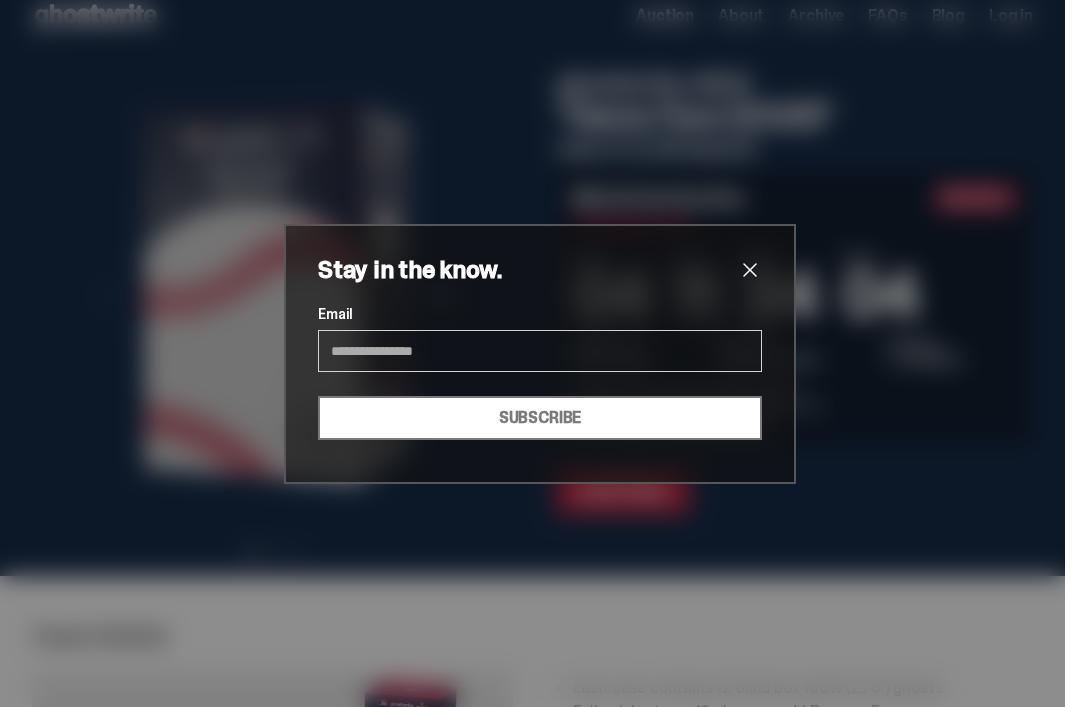 click on "Email" at bounding box center (540, 351) 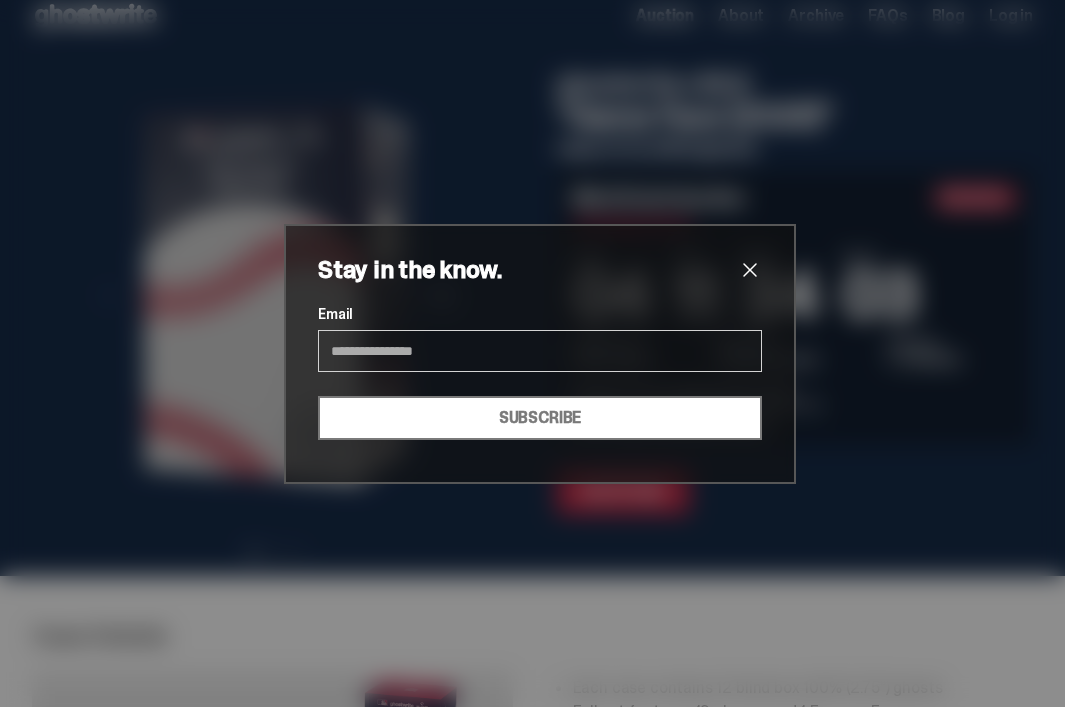 scroll, scrollTop: 23, scrollLeft: 0, axis: vertical 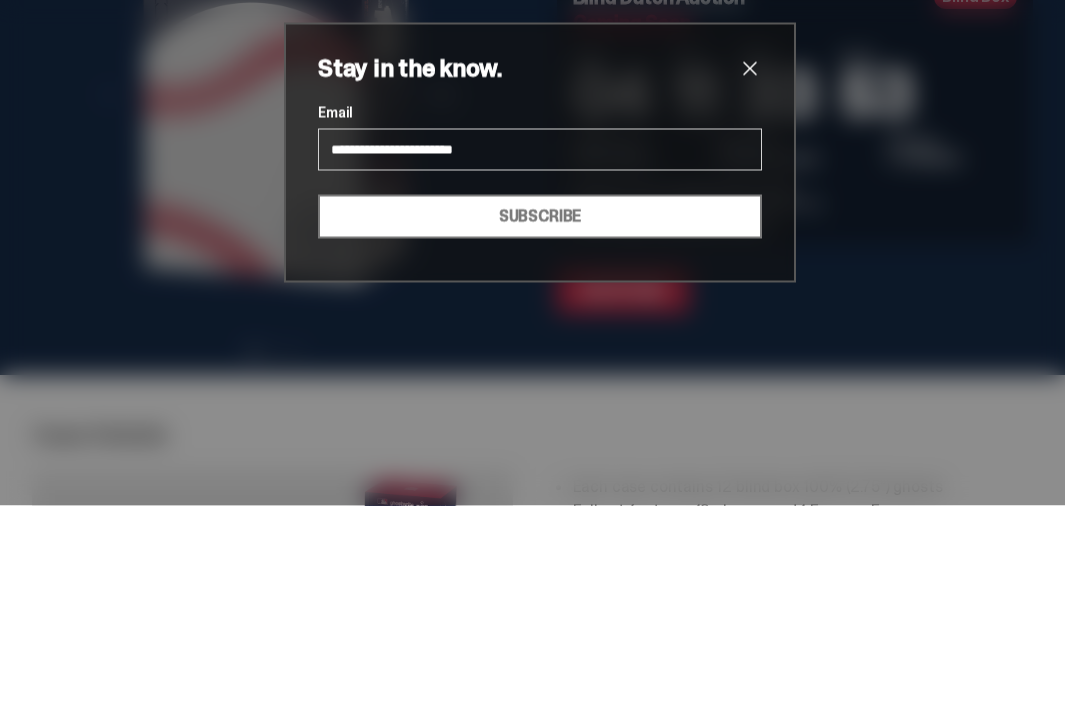 type on "**********" 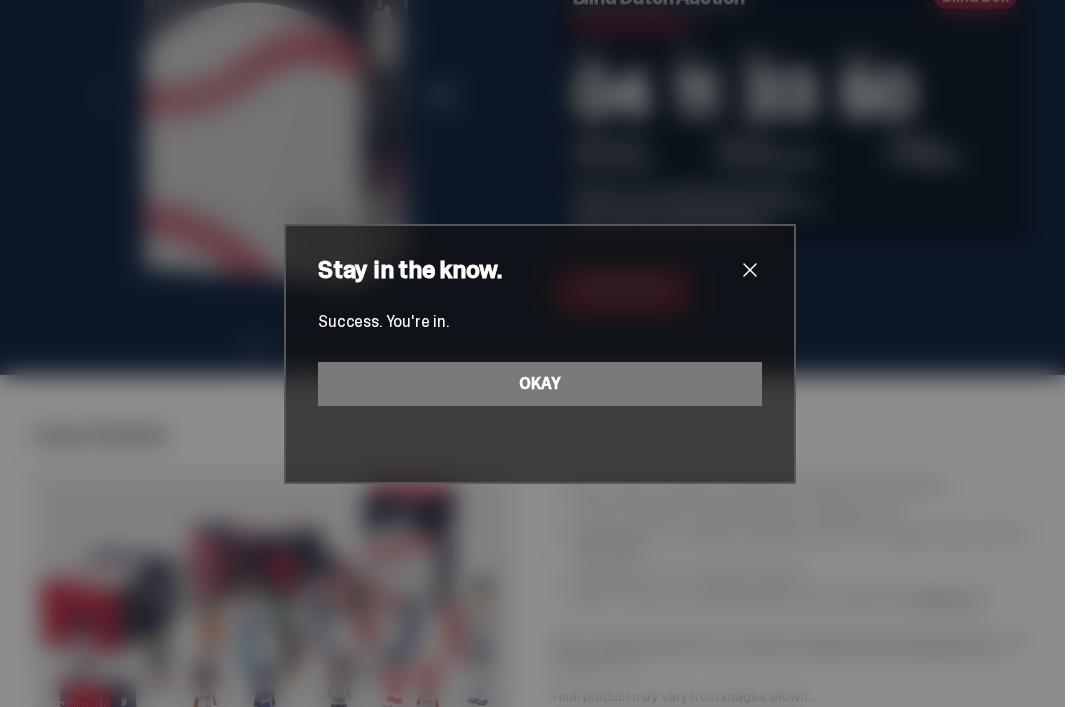 click at bounding box center [750, 270] 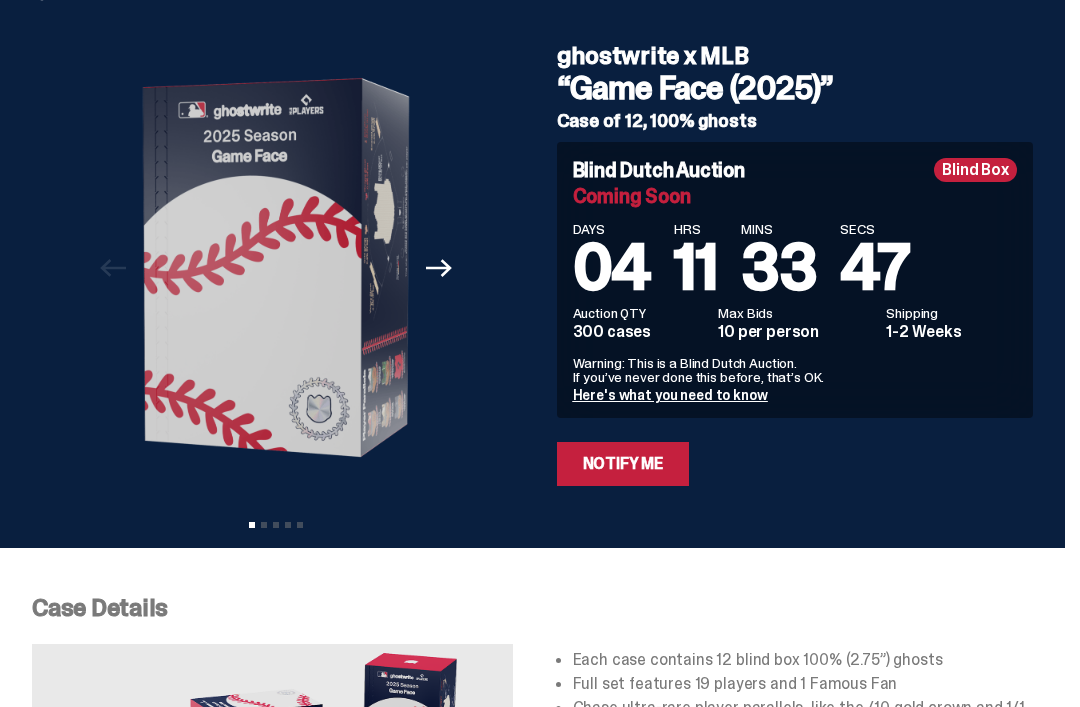 scroll, scrollTop: 52, scrollLeft: 0, axis: vertical 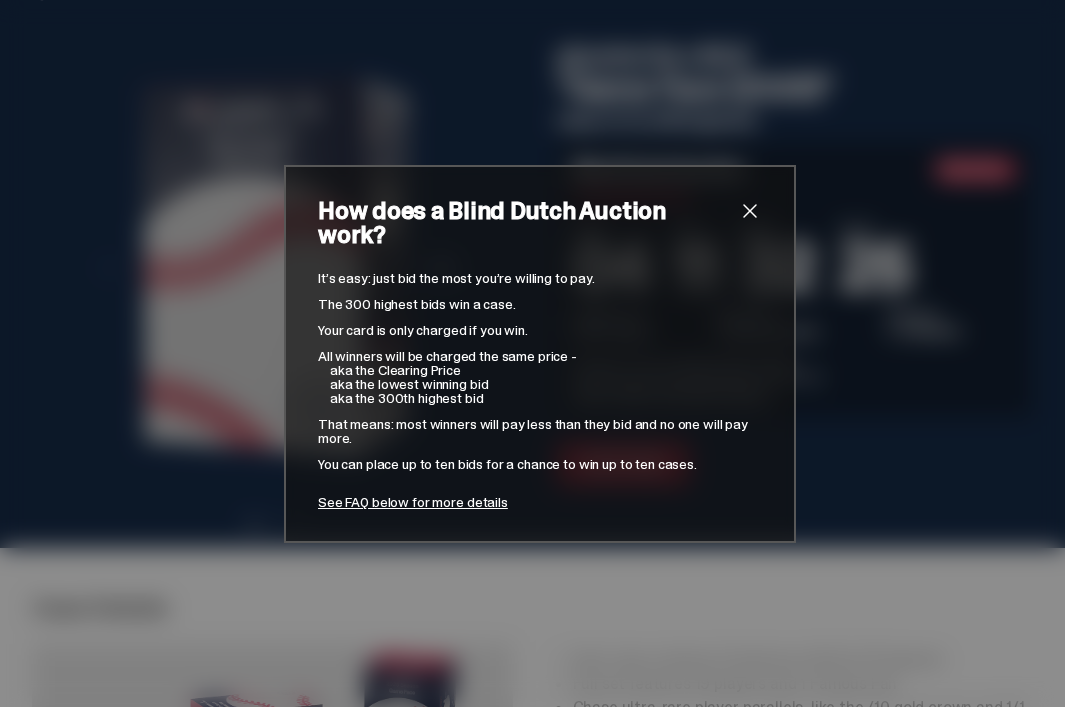 click at bounding box center (750, 211) 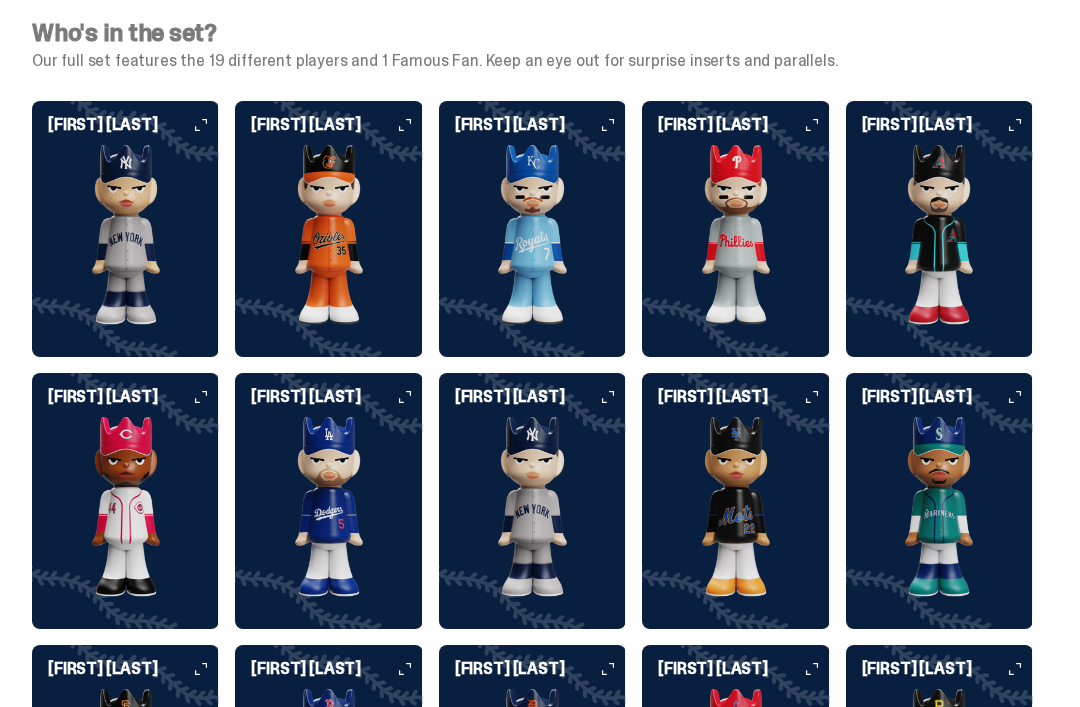 scroll, scrollTop: 1669, scrollLeft: 0, axis: vertical 